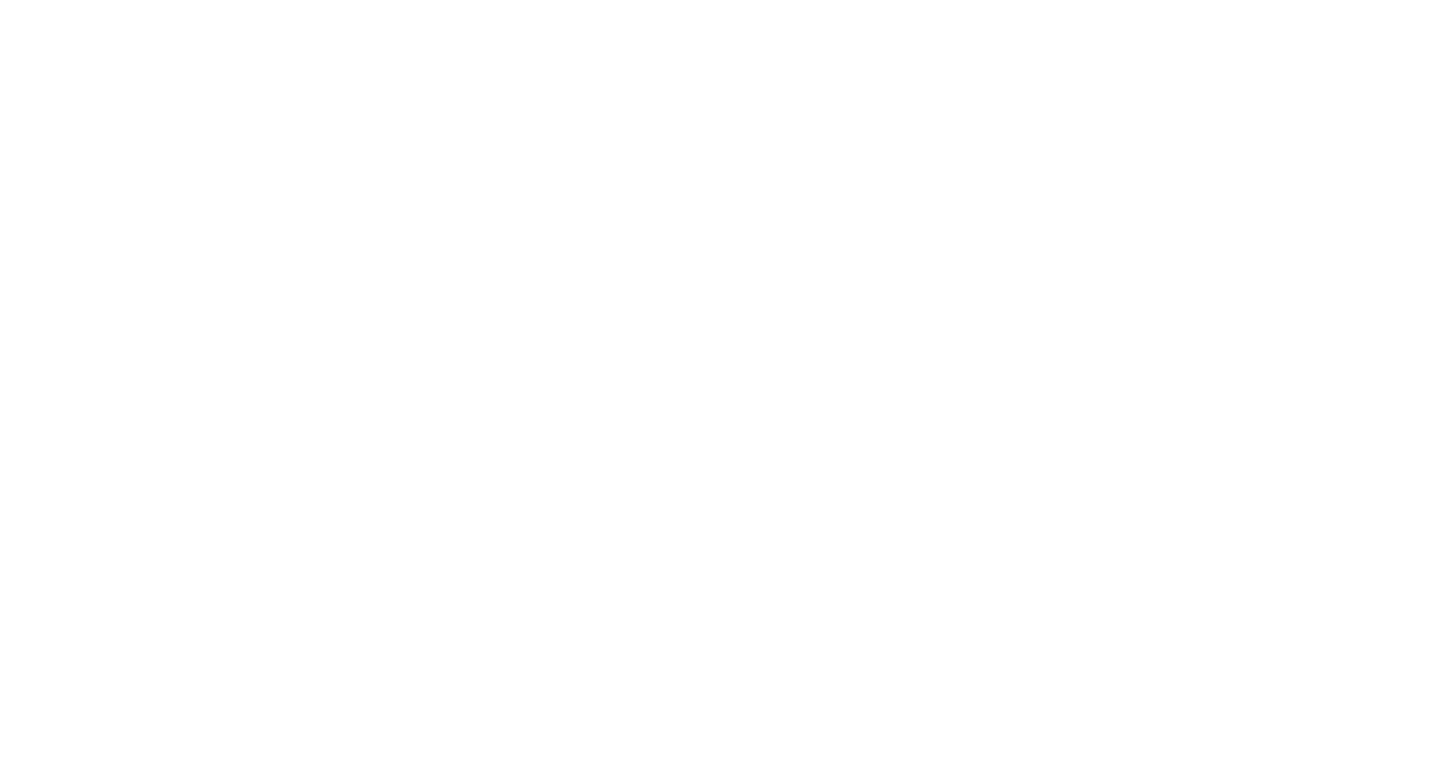 scroll, scrollTop: 0, scrollLeft: 0, axis: both 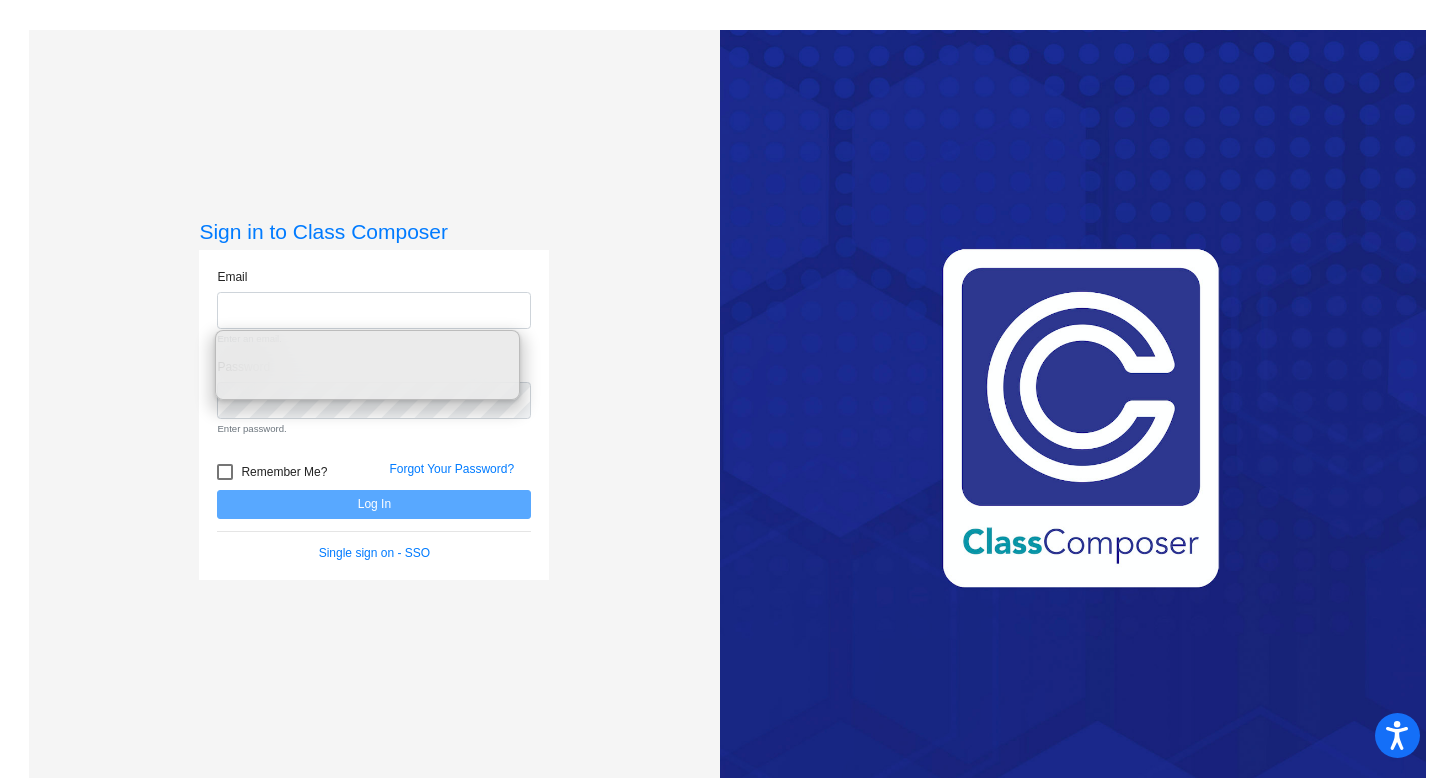 click on "Email Enter an email. Password Enter password.   Remember Me? Forgot Your Password?  Log In   Single sign on - SSO" 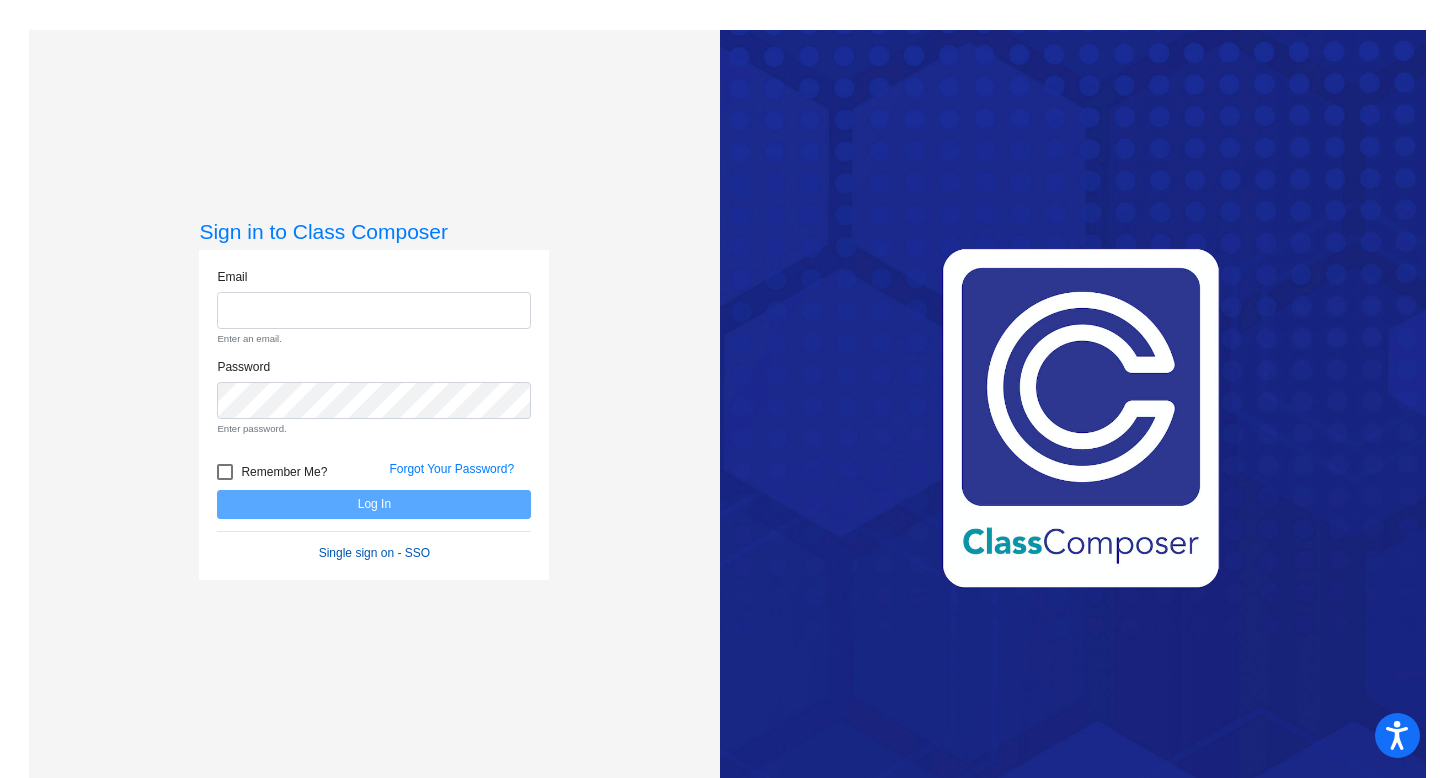 click on "Single sign on - SSO" 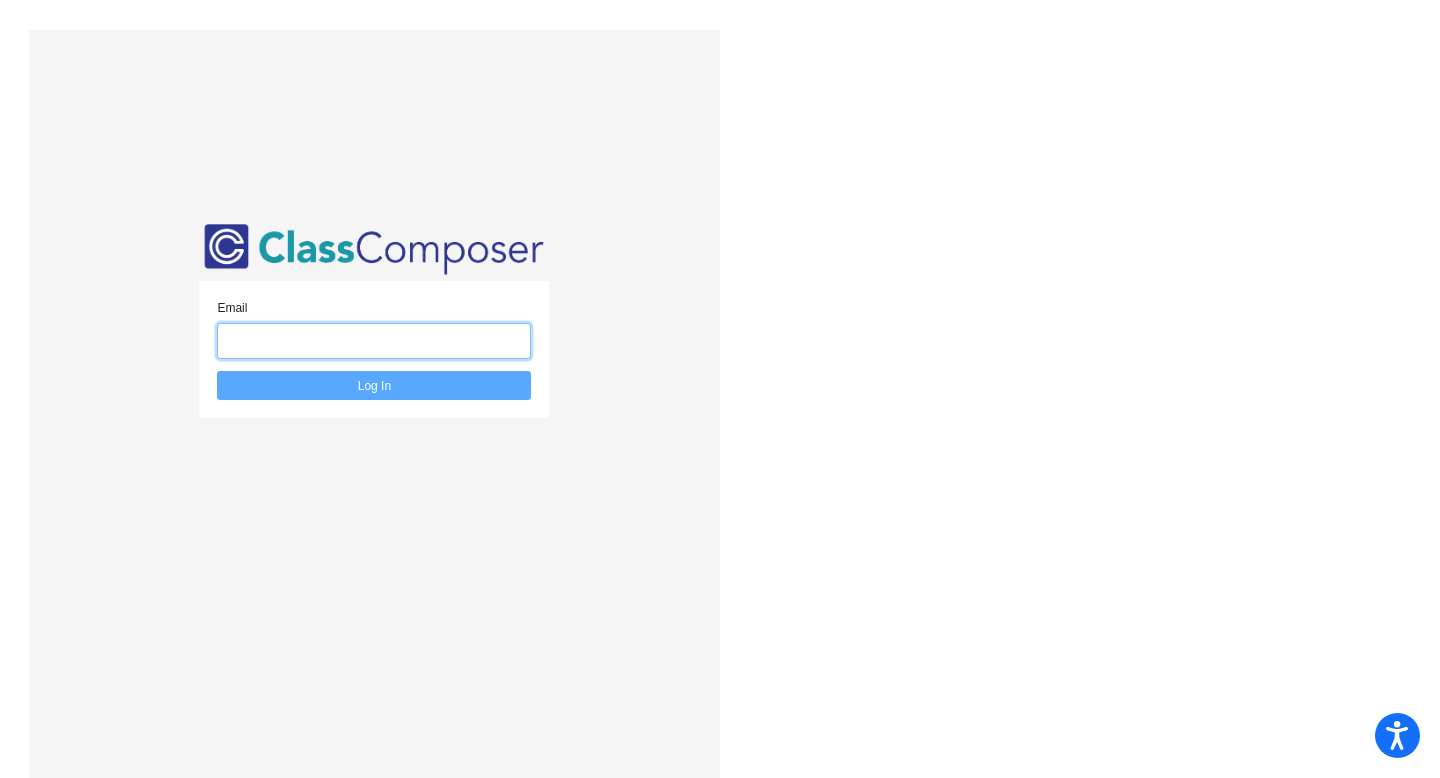 click 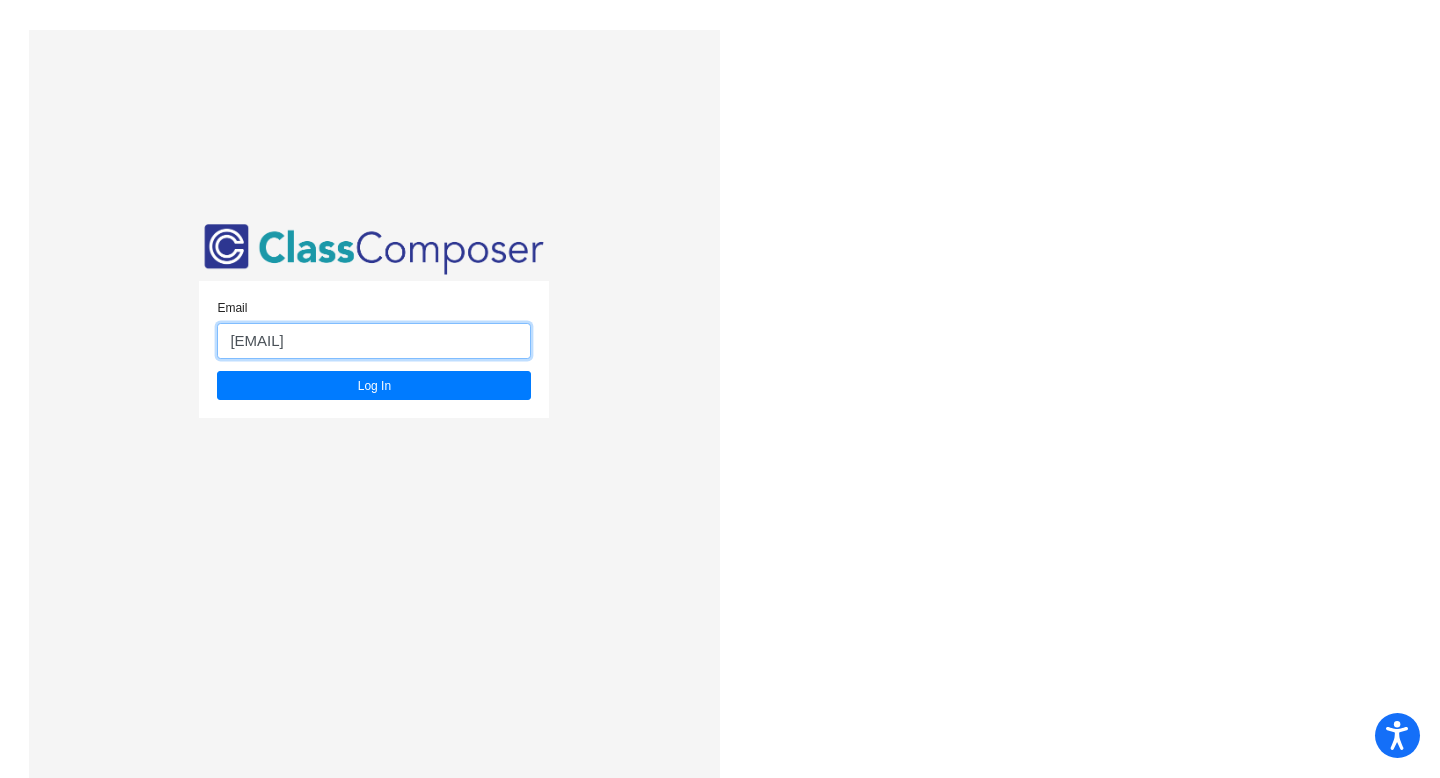 type on "[EMAIL]" 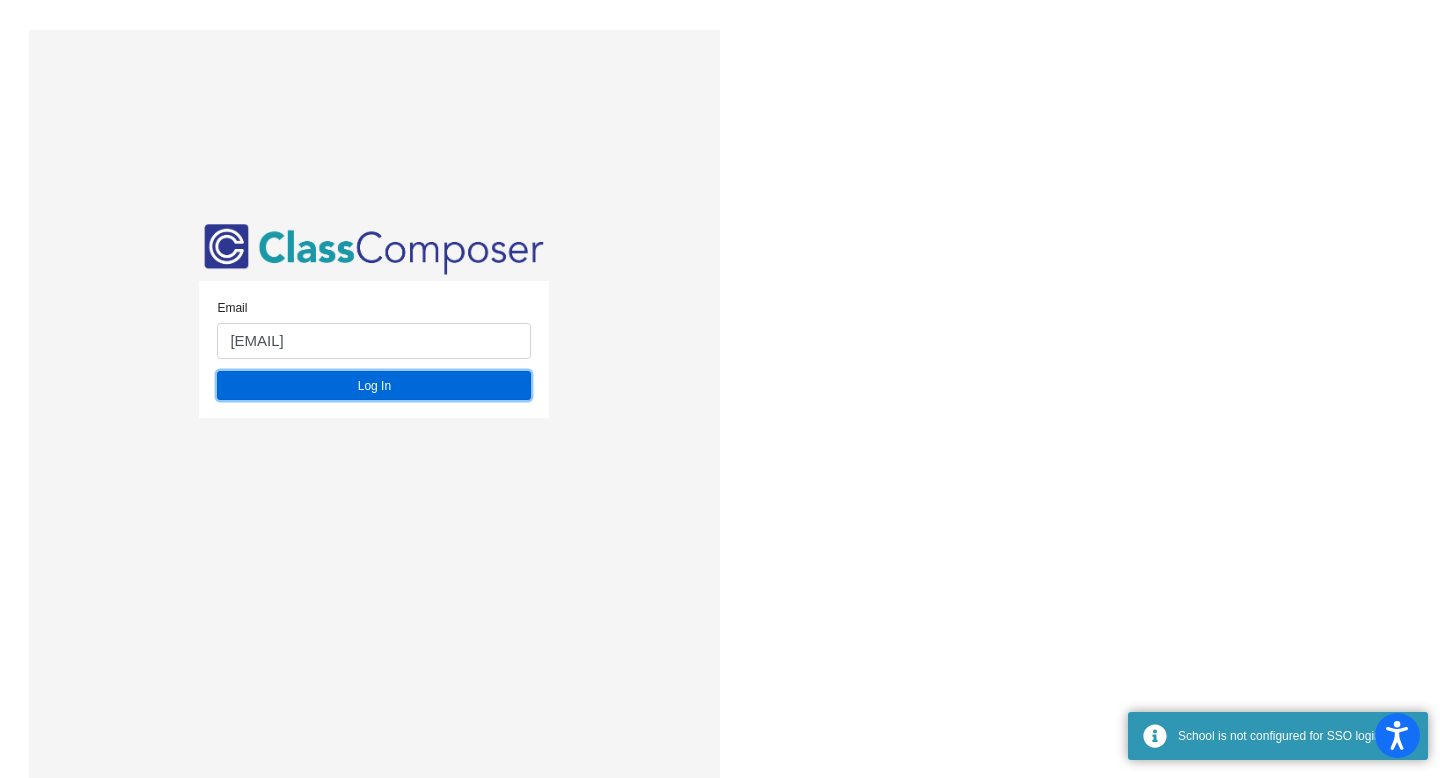 click on "Log In" 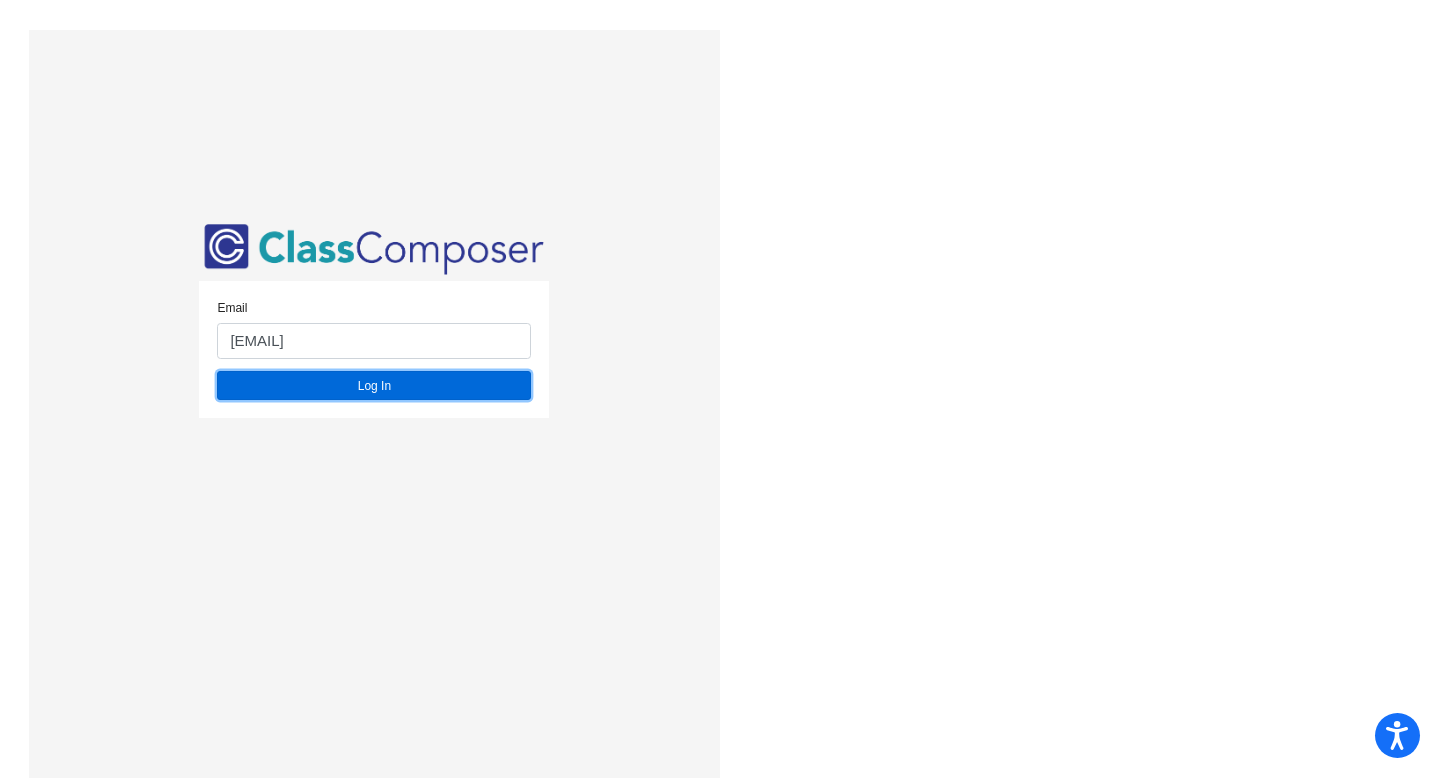 click on "Log In" 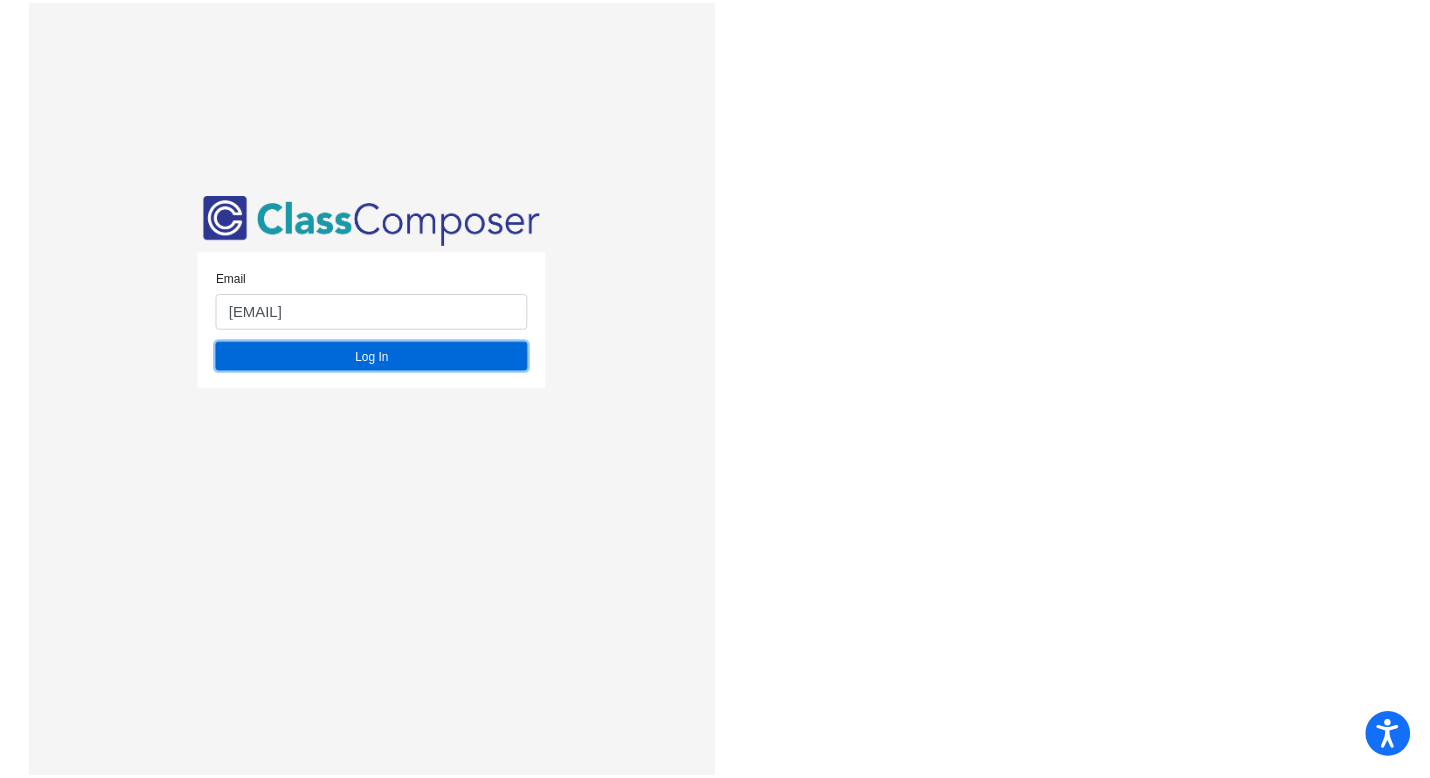 scroll, scrollTop: 0, scrollLeft: 0, axis: both 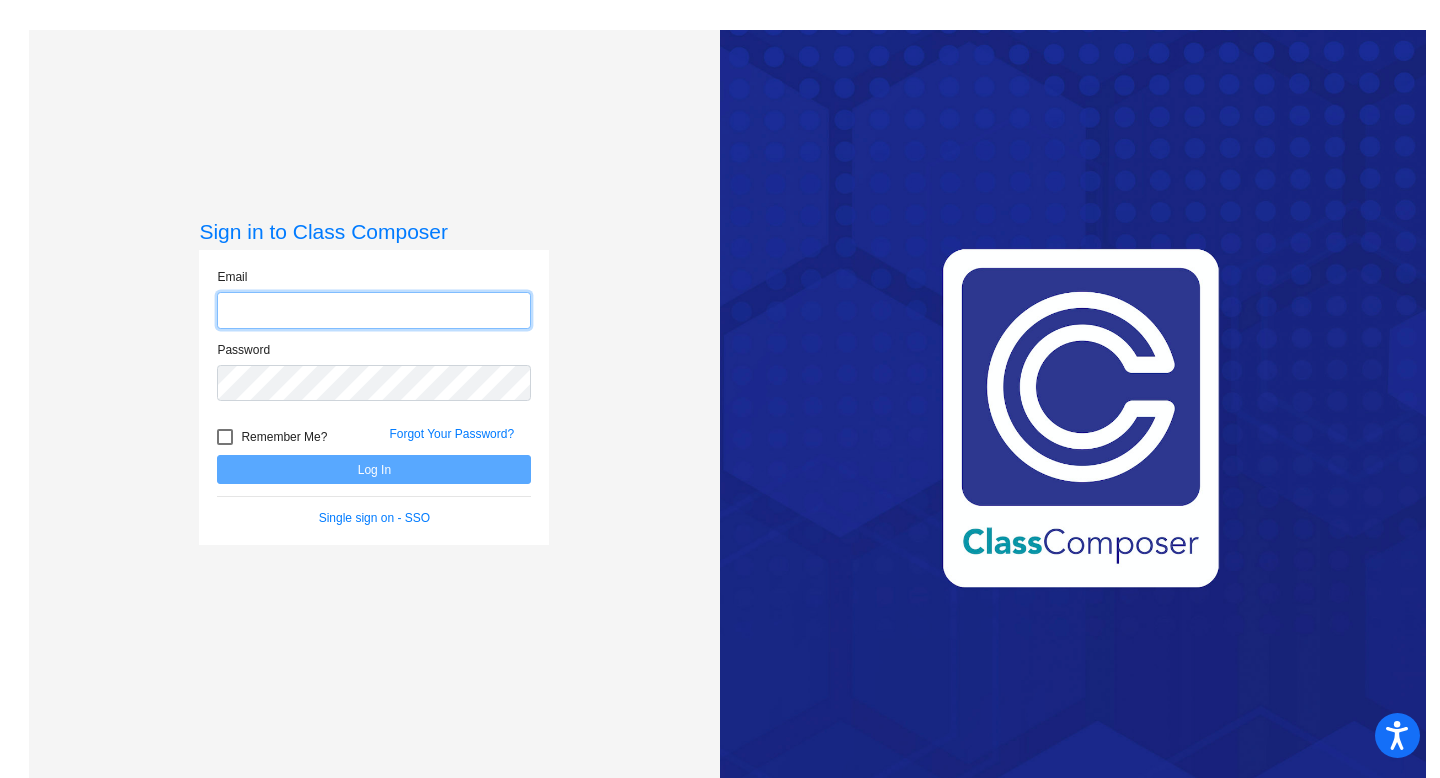 click 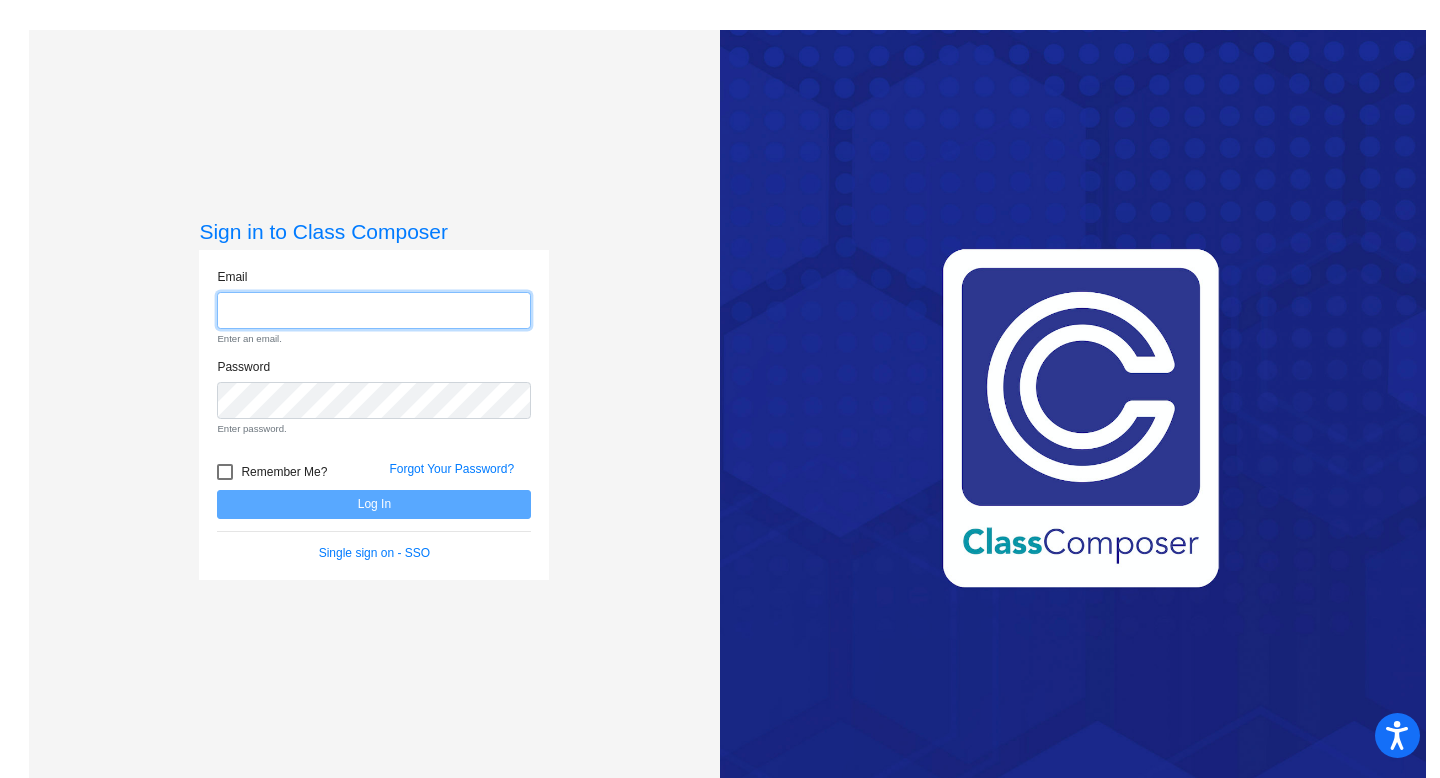 type on "[EMAIL]" 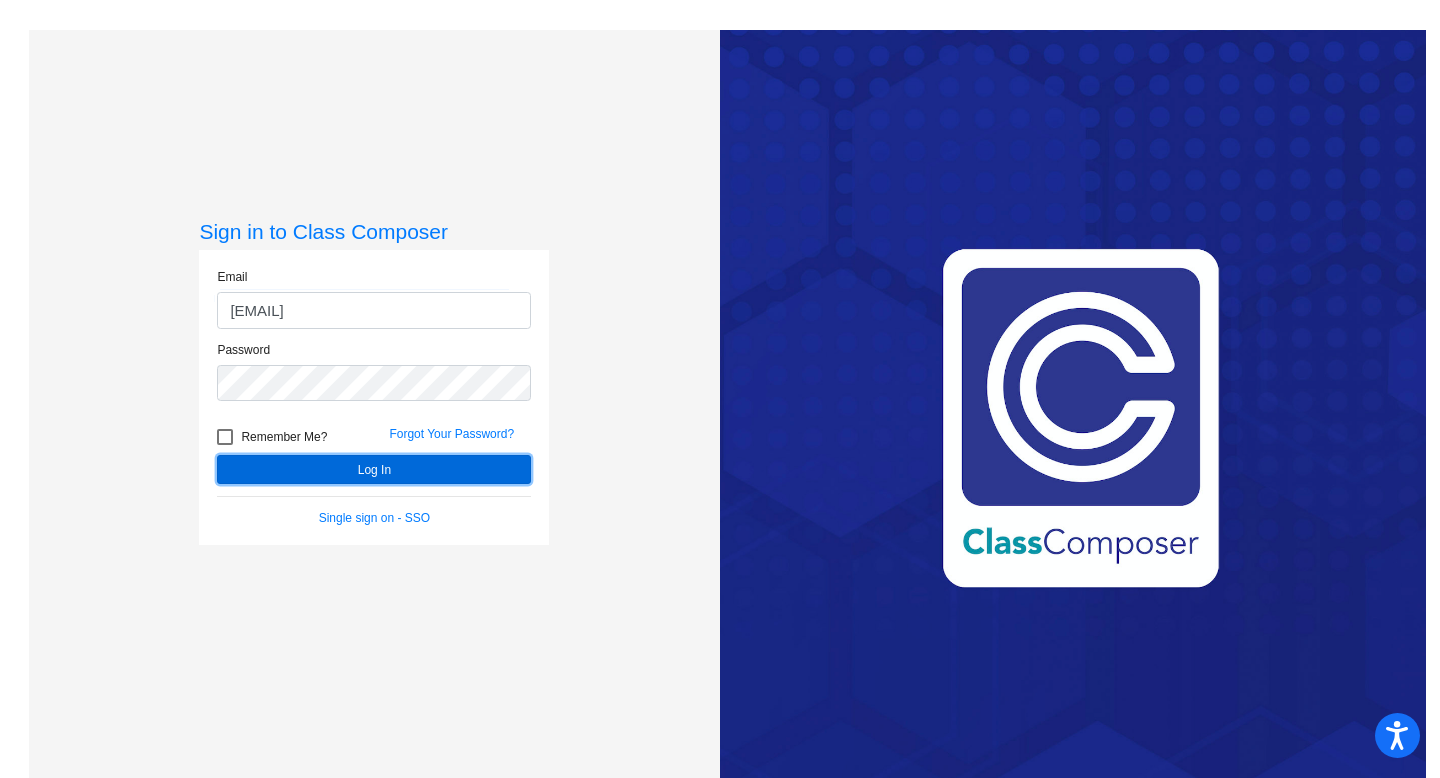 click on "Log In" 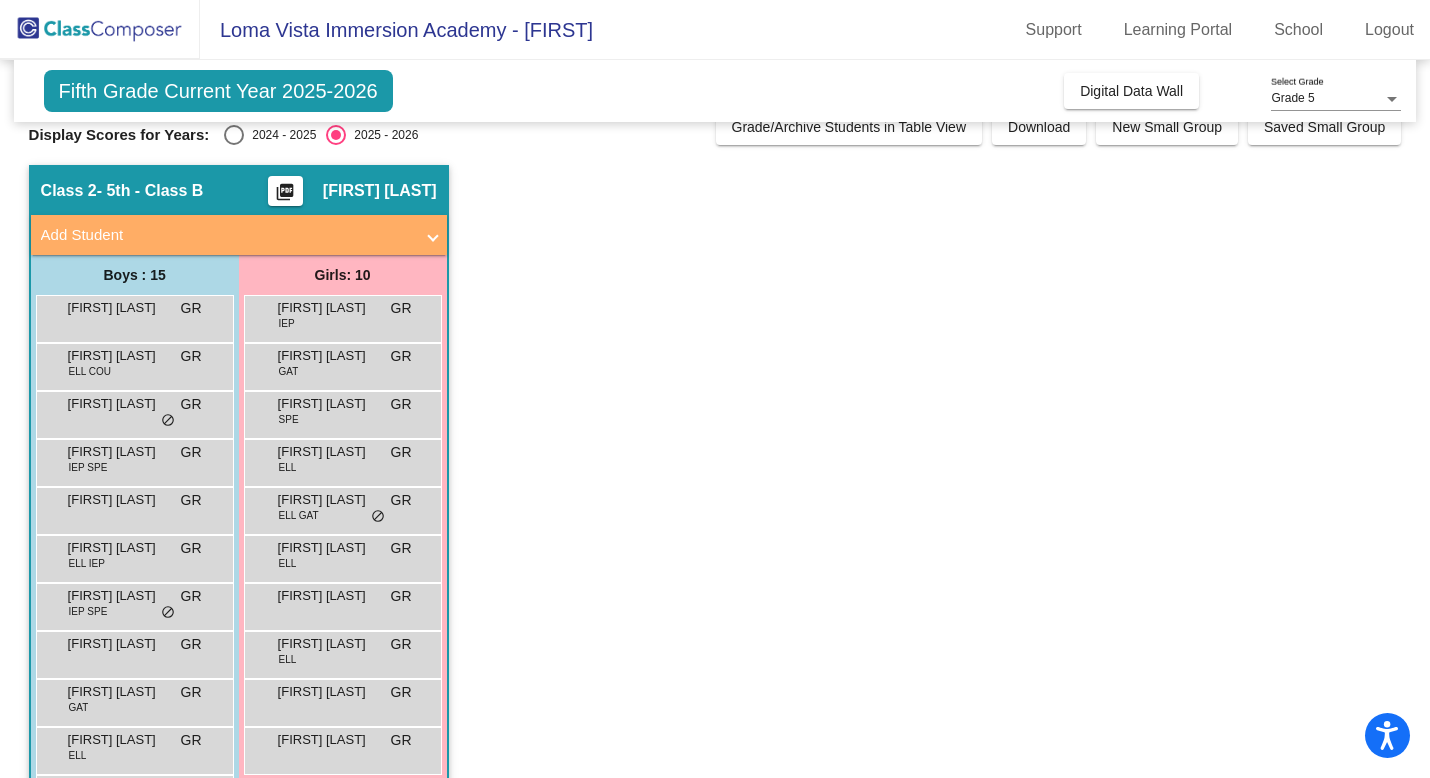 scroll, scrollTop: 0, scrollLeft: 0, axis: both 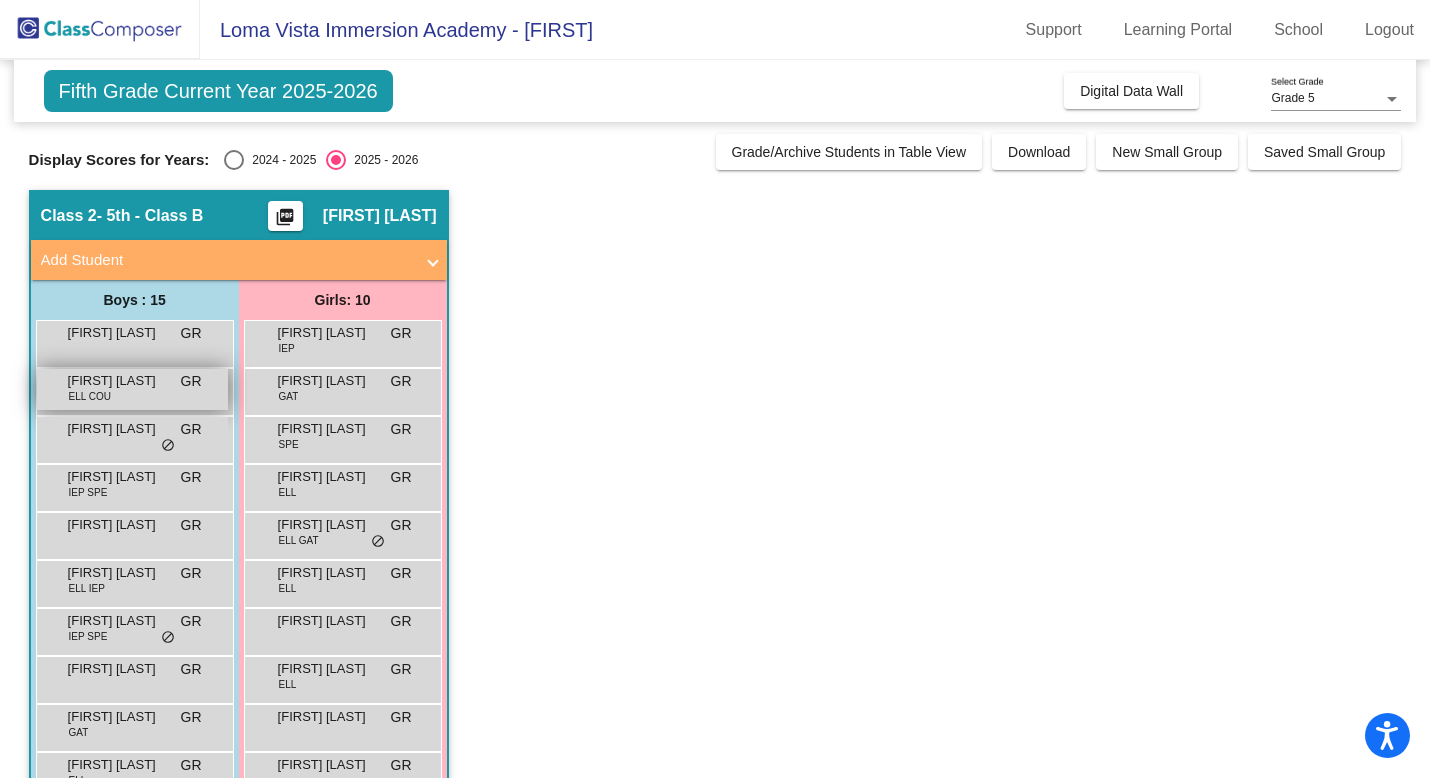 click on "[FIRST] [LAST] ELL COU GR lock do_not_disturb_alt" at bounding box center [132, 389] 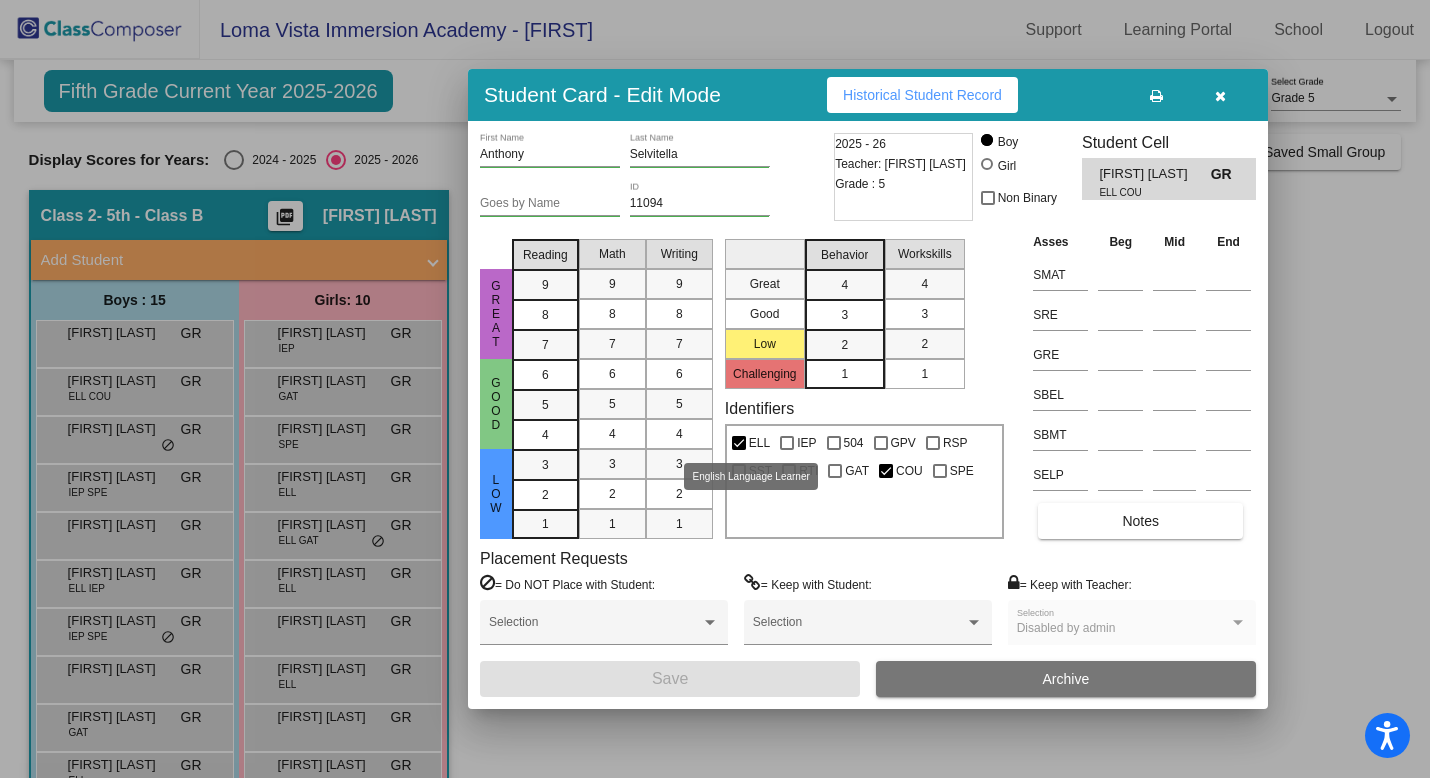 scroll, scrollTop: 0, scrollLeft: 0, axis: both 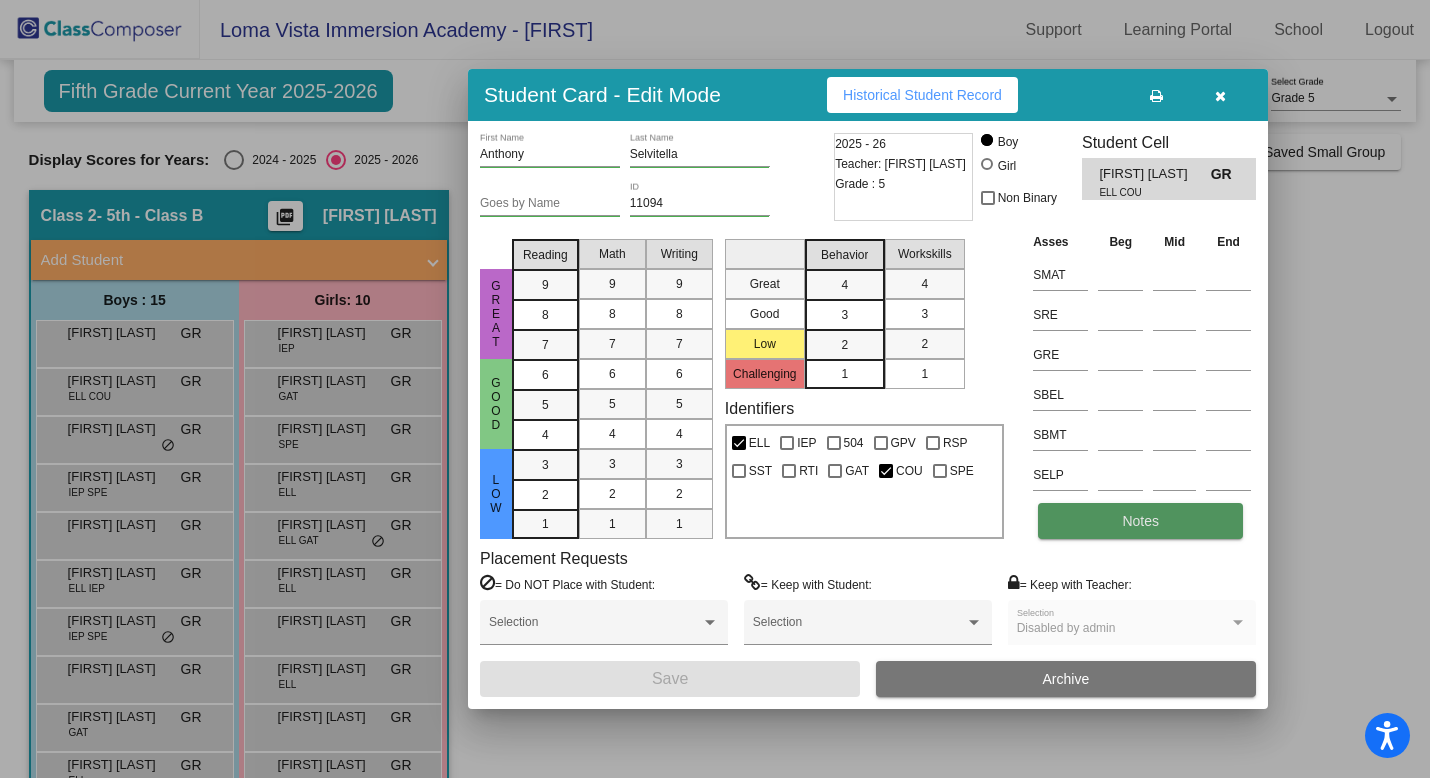 click on "Notes" at bounding box center (1140, 521) 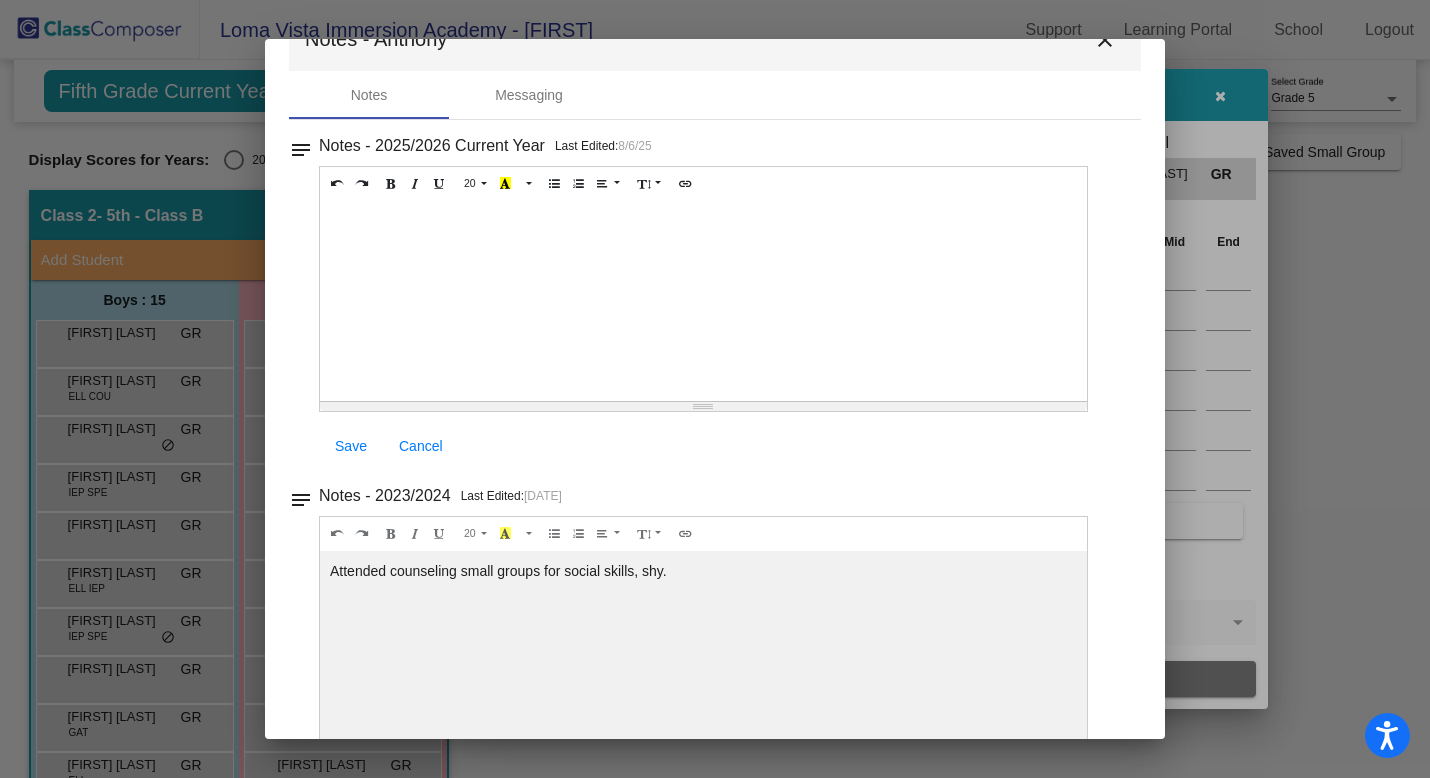 scroll, scrollTop: 54, scrollLeft: 0, axis: vertical 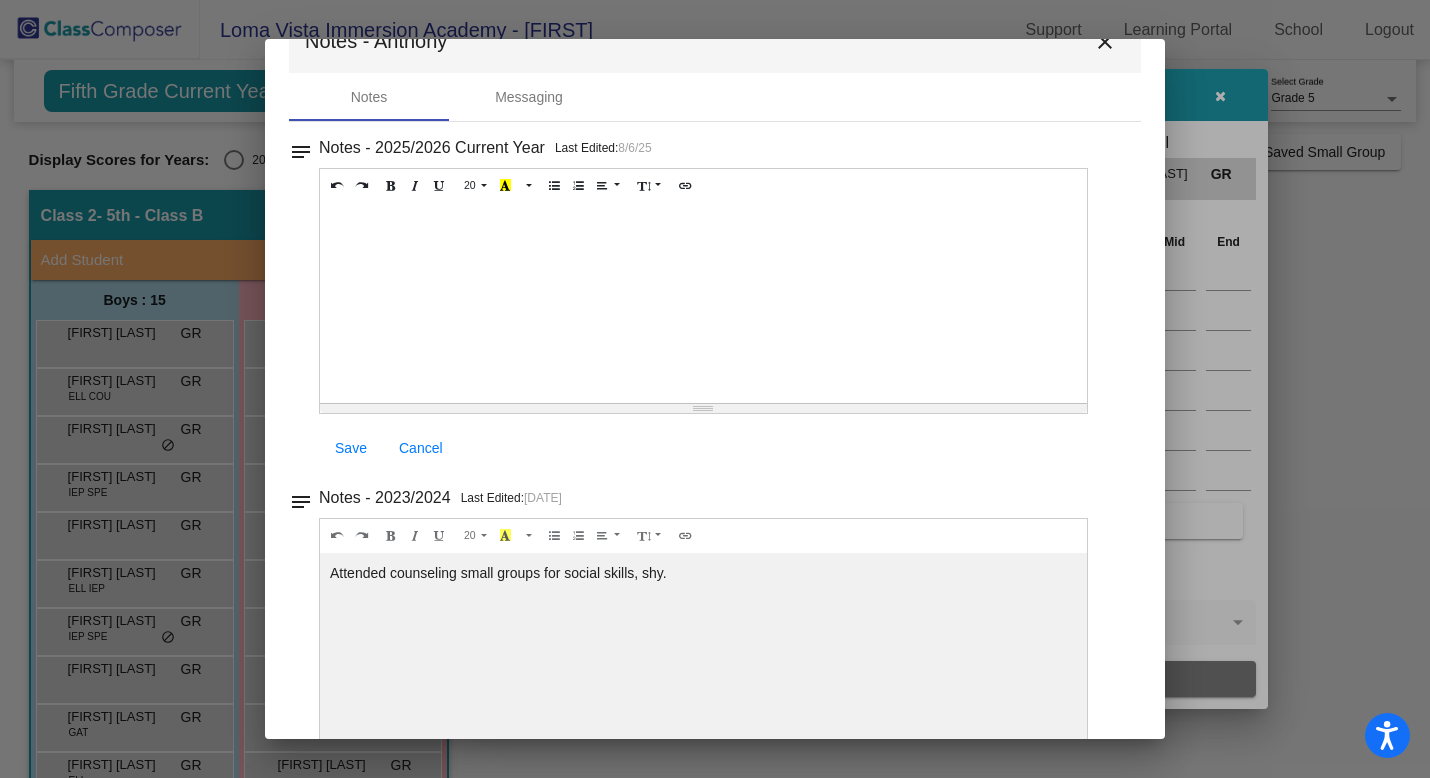 click on "close" at bounding box center (1105, 42) 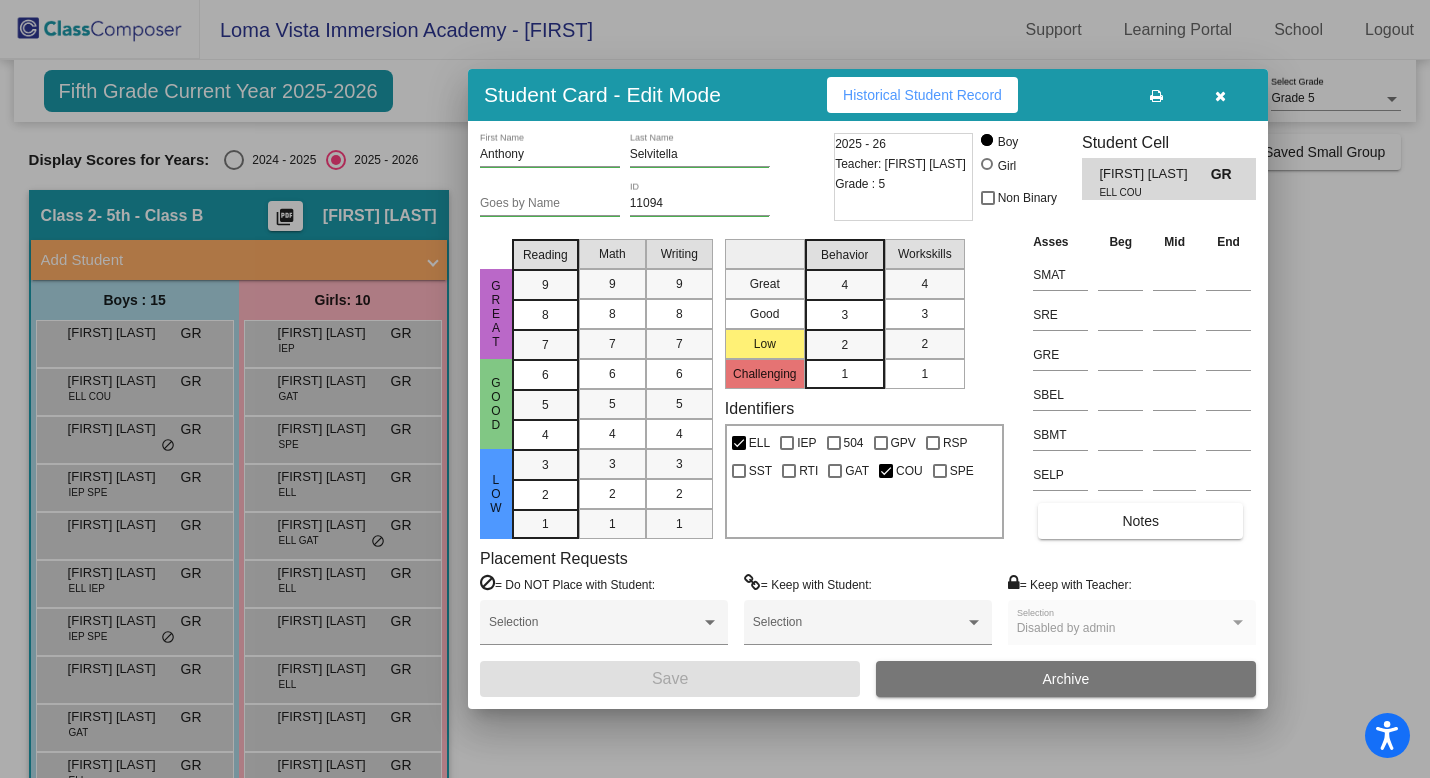 click at bounding box center (1220, 95) 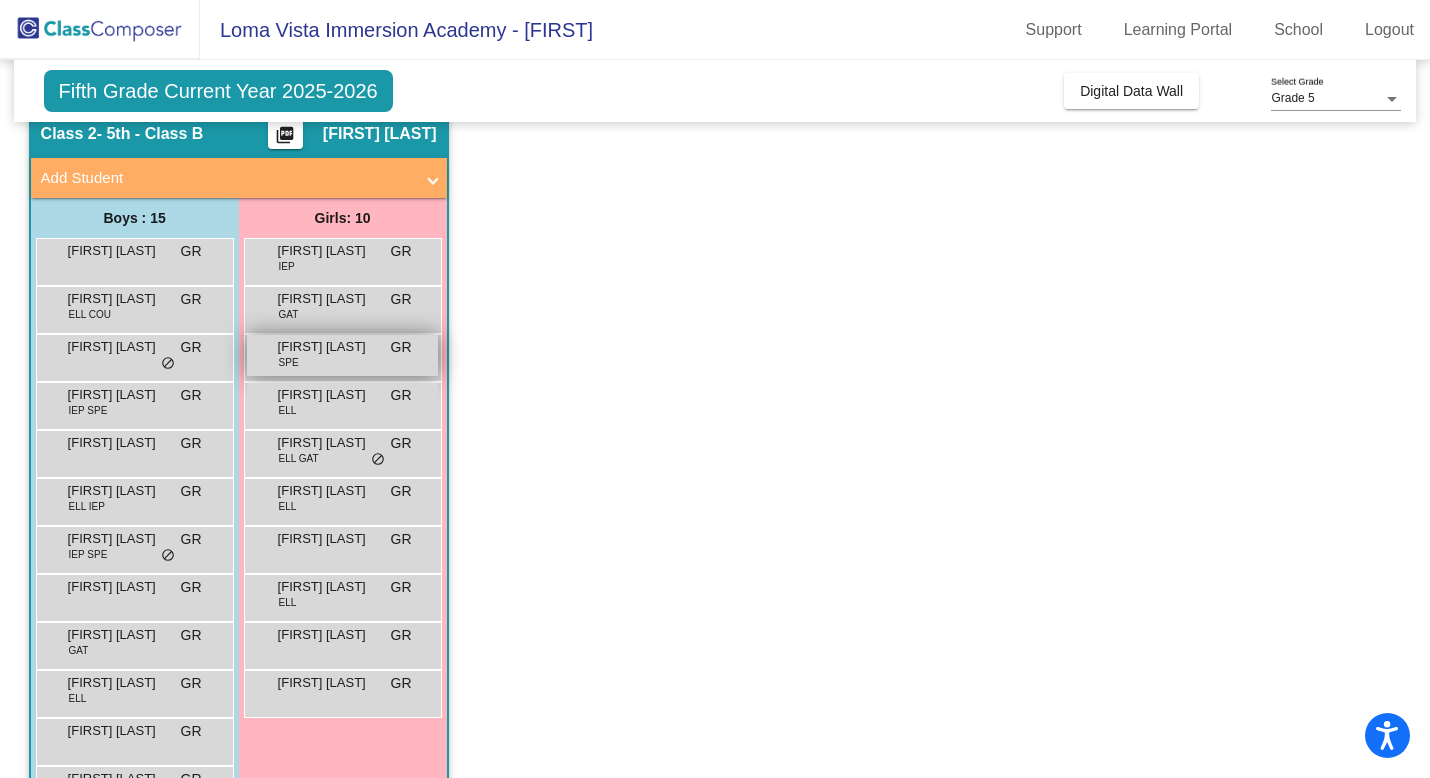 scroll, scrollTop: 85, scrollLeft: 0, axis: vertical 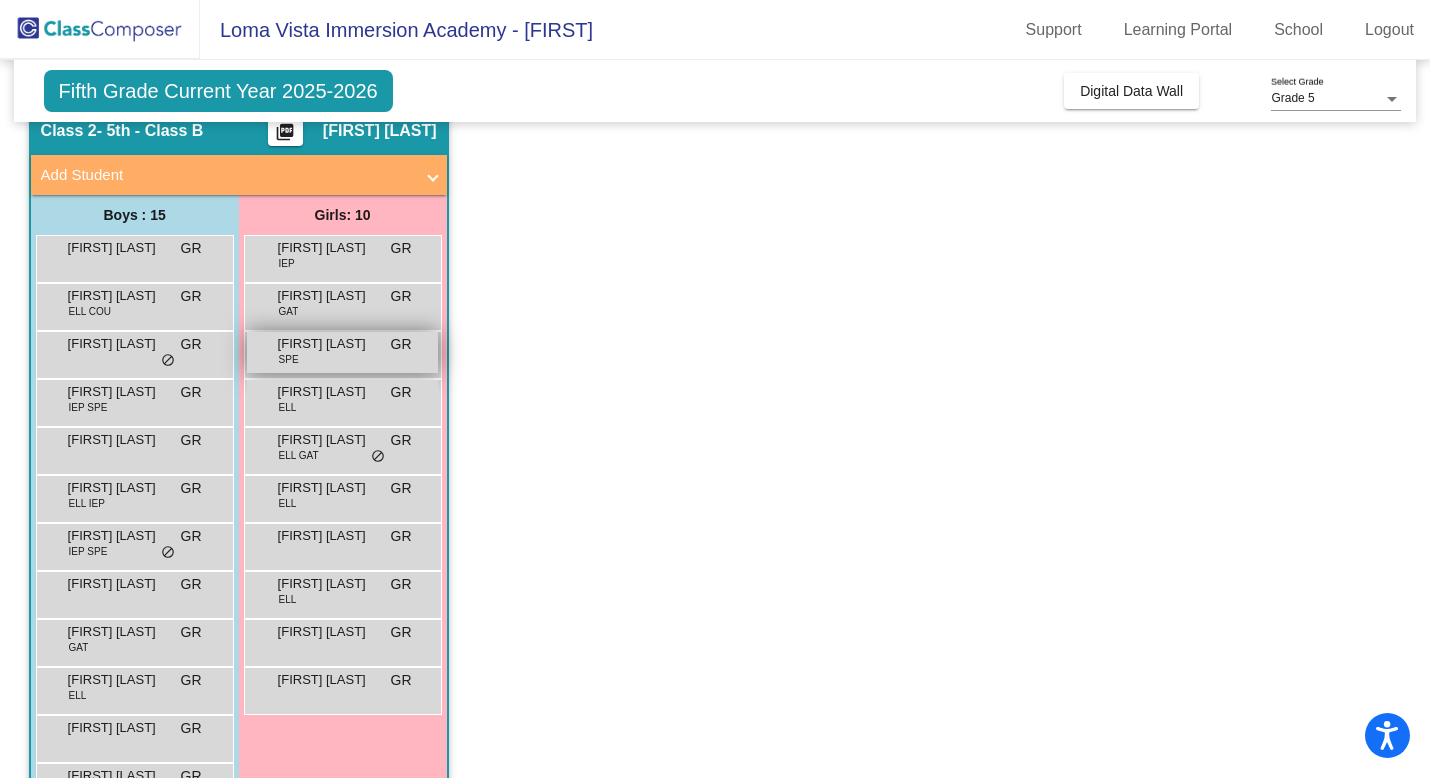 click on "[FIRST] [LAST]" at bounding box center (328, 344) 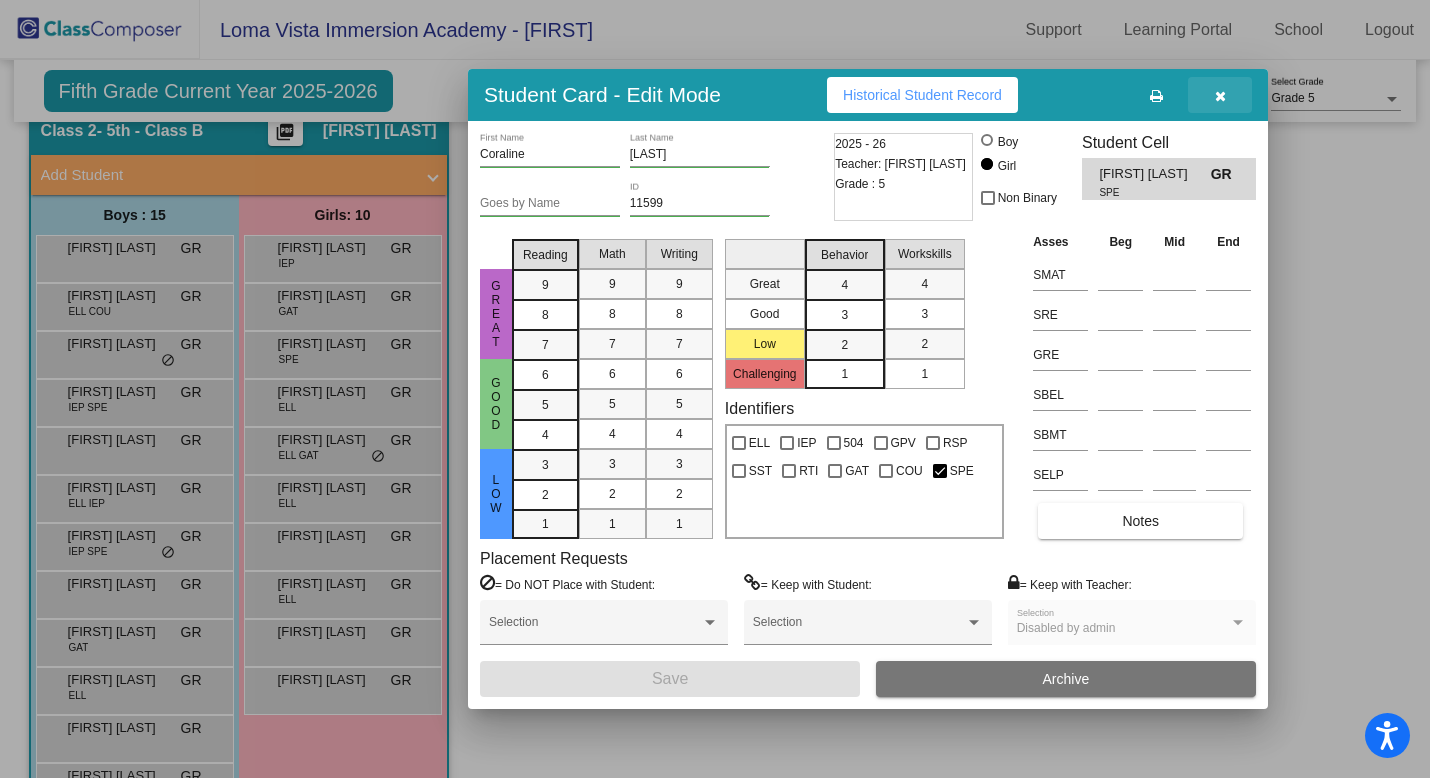 click at bounding box center (1220, 95) 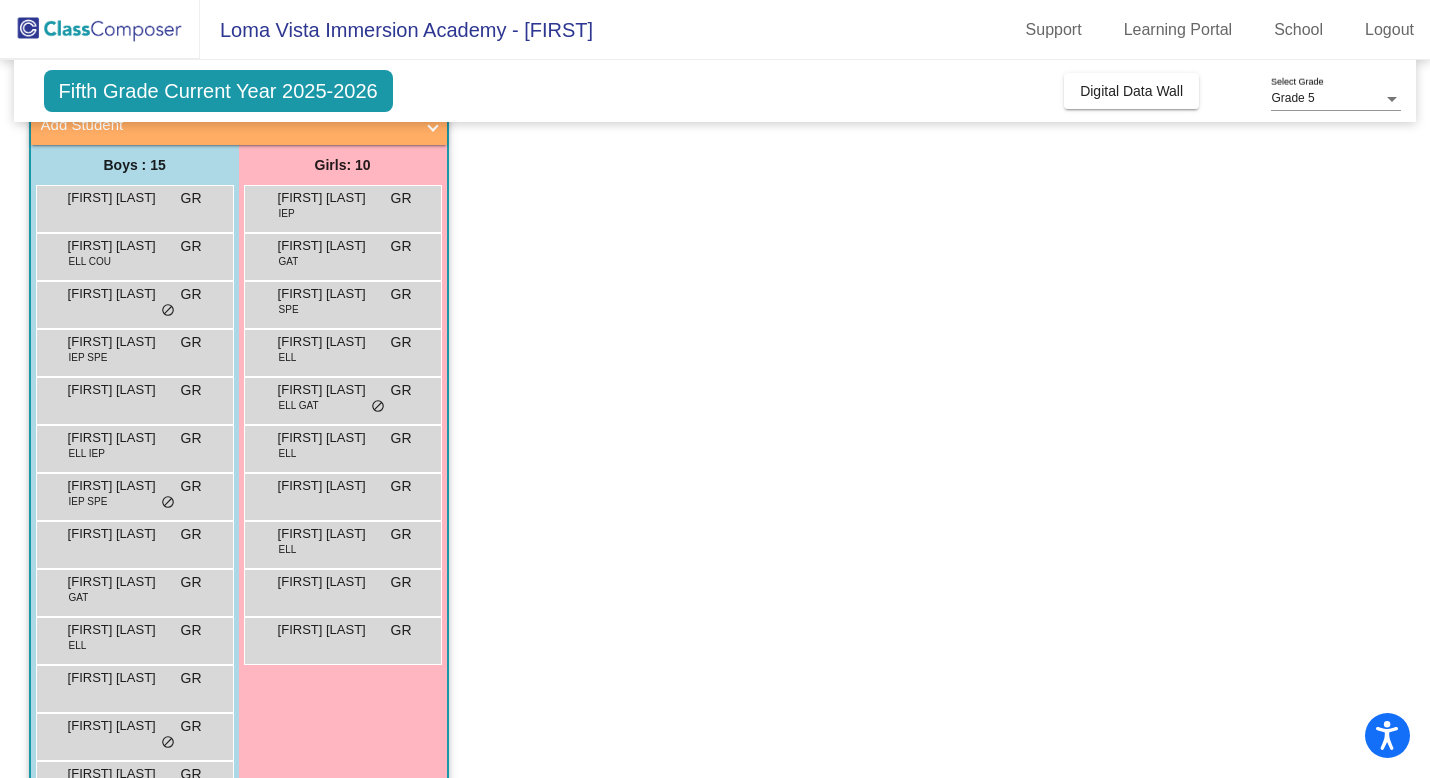 scroll, scrollTop: 133, scrollLeft: 0, axis: vertical 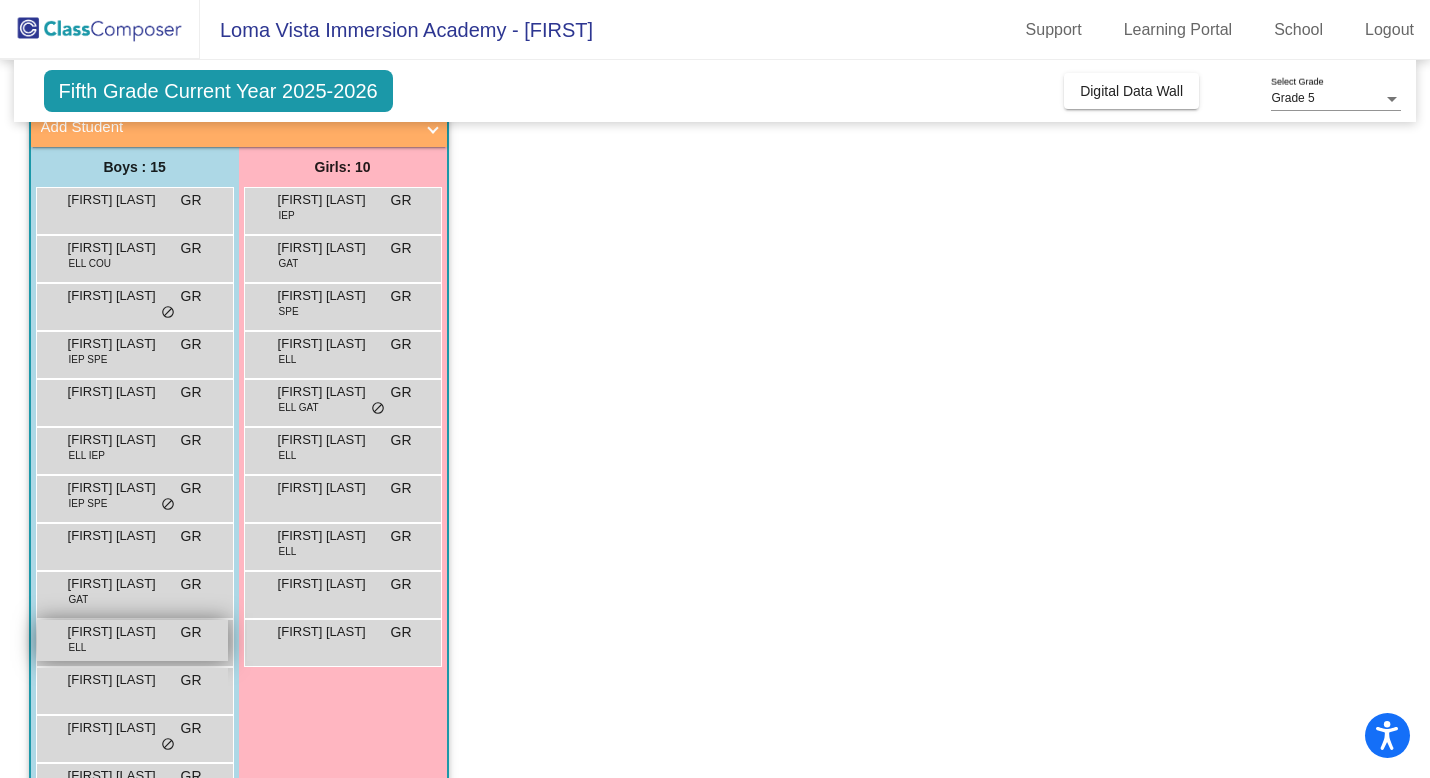 click on "[FIRST] [LAST]" at bounding box center (118, 632) 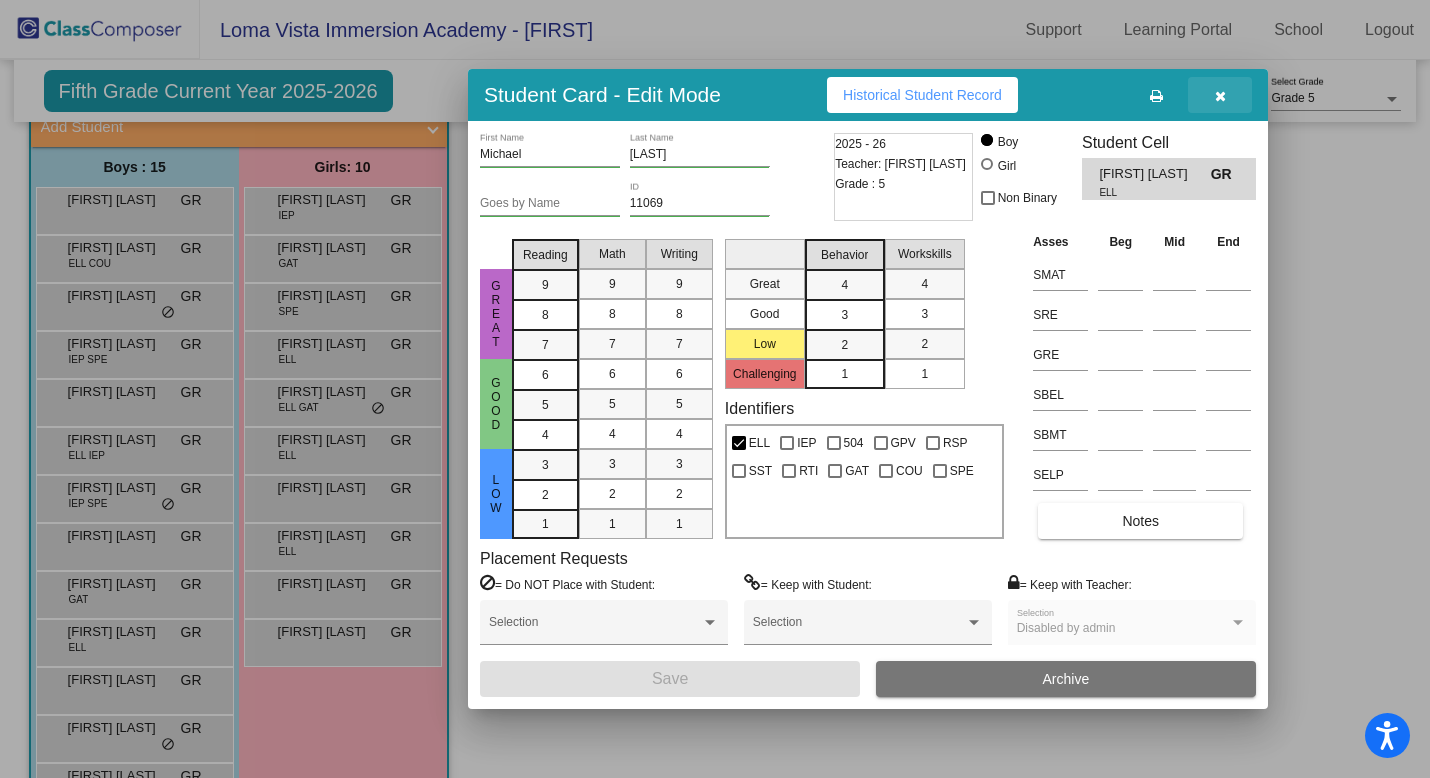 click at bounding box center (1220, 96) 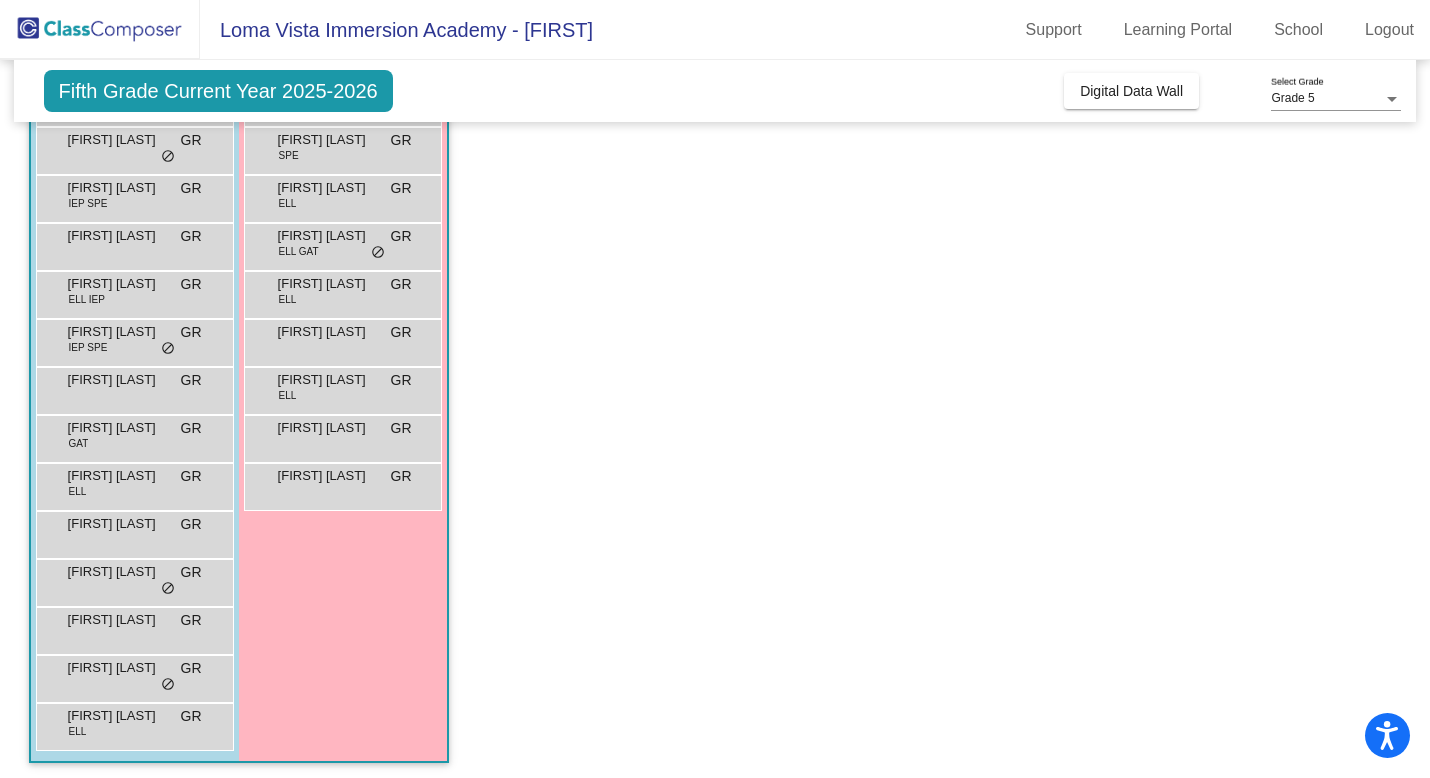 scroll, scrollTop: 294, scrollLeft: 0, axis: vertical 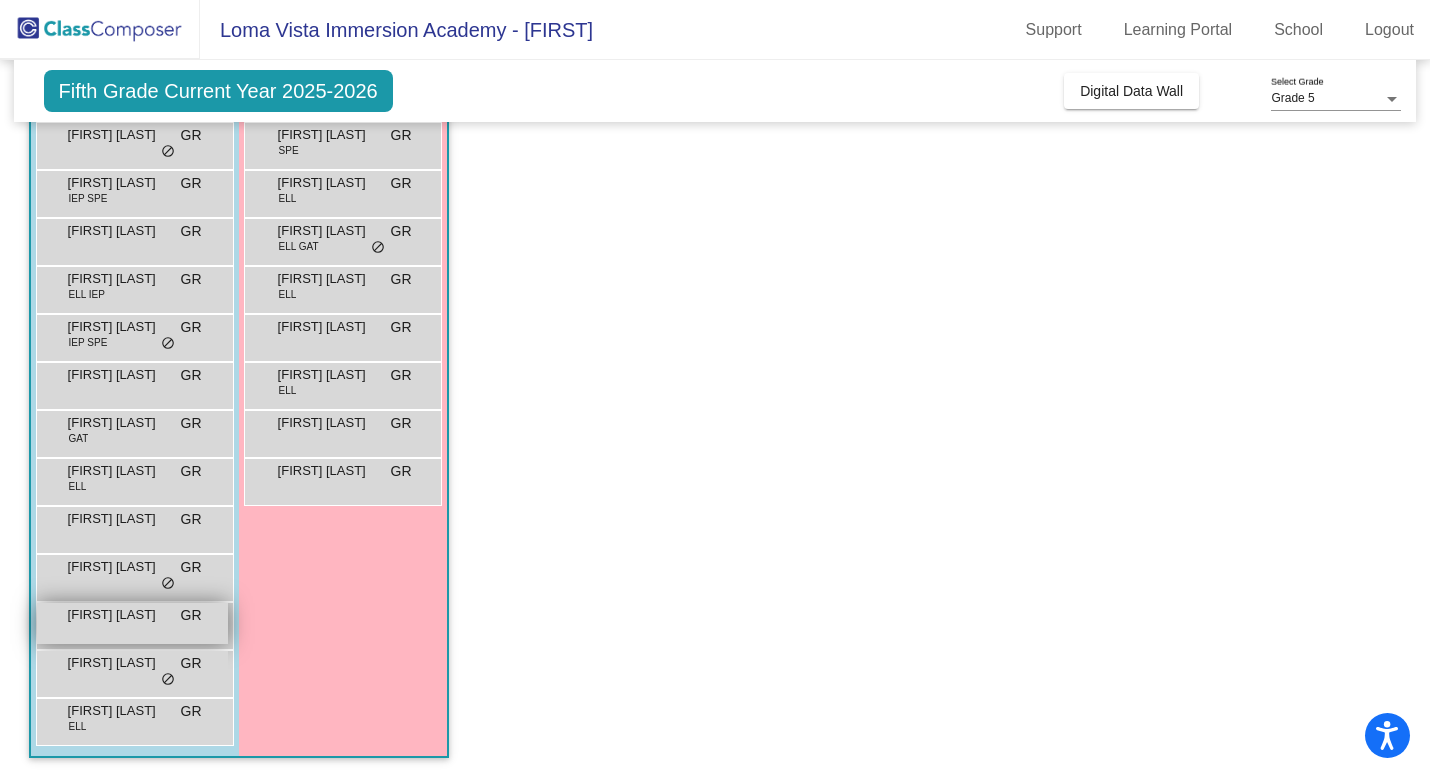 click on "[FIRST] [LAST]" at bounding box center (118, 615) 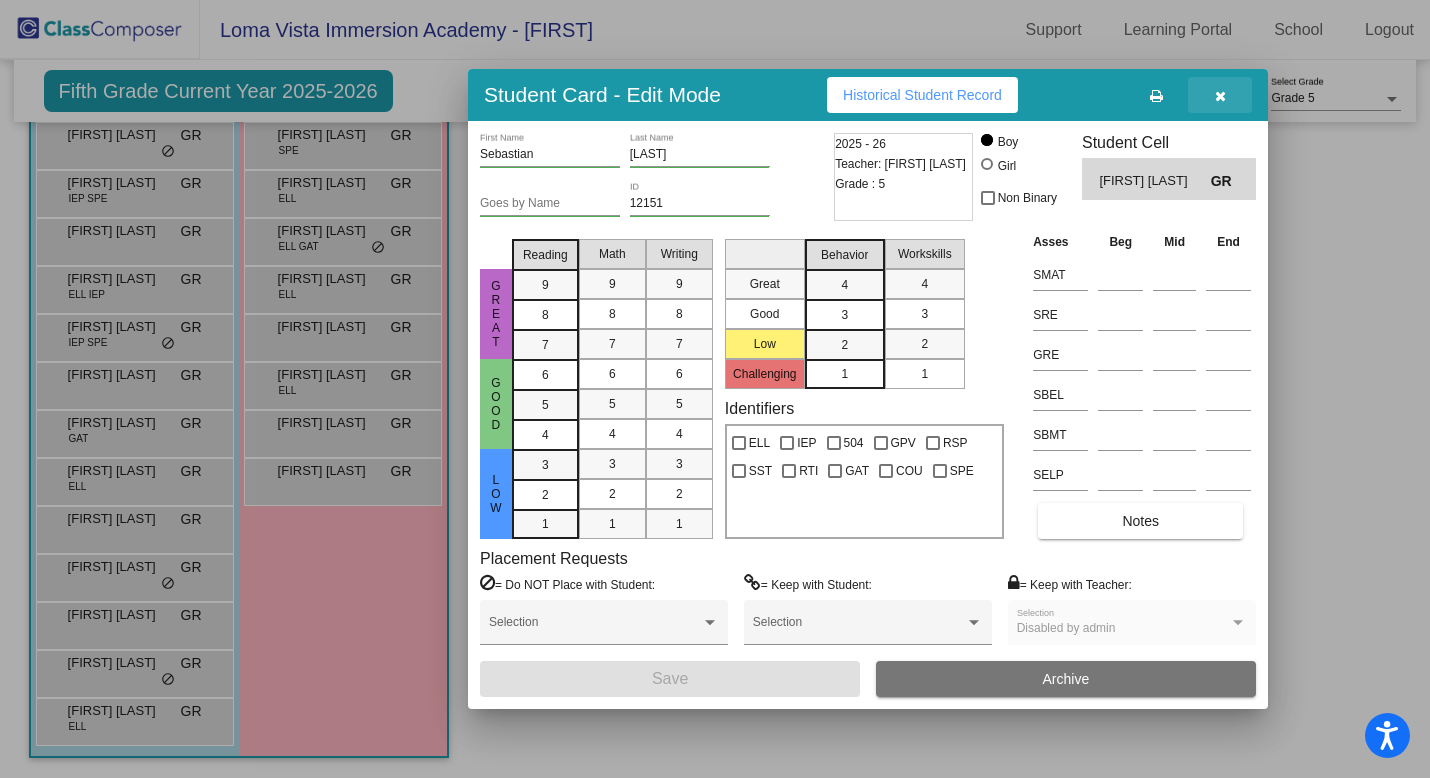 click at bounding box center (1220, 96) 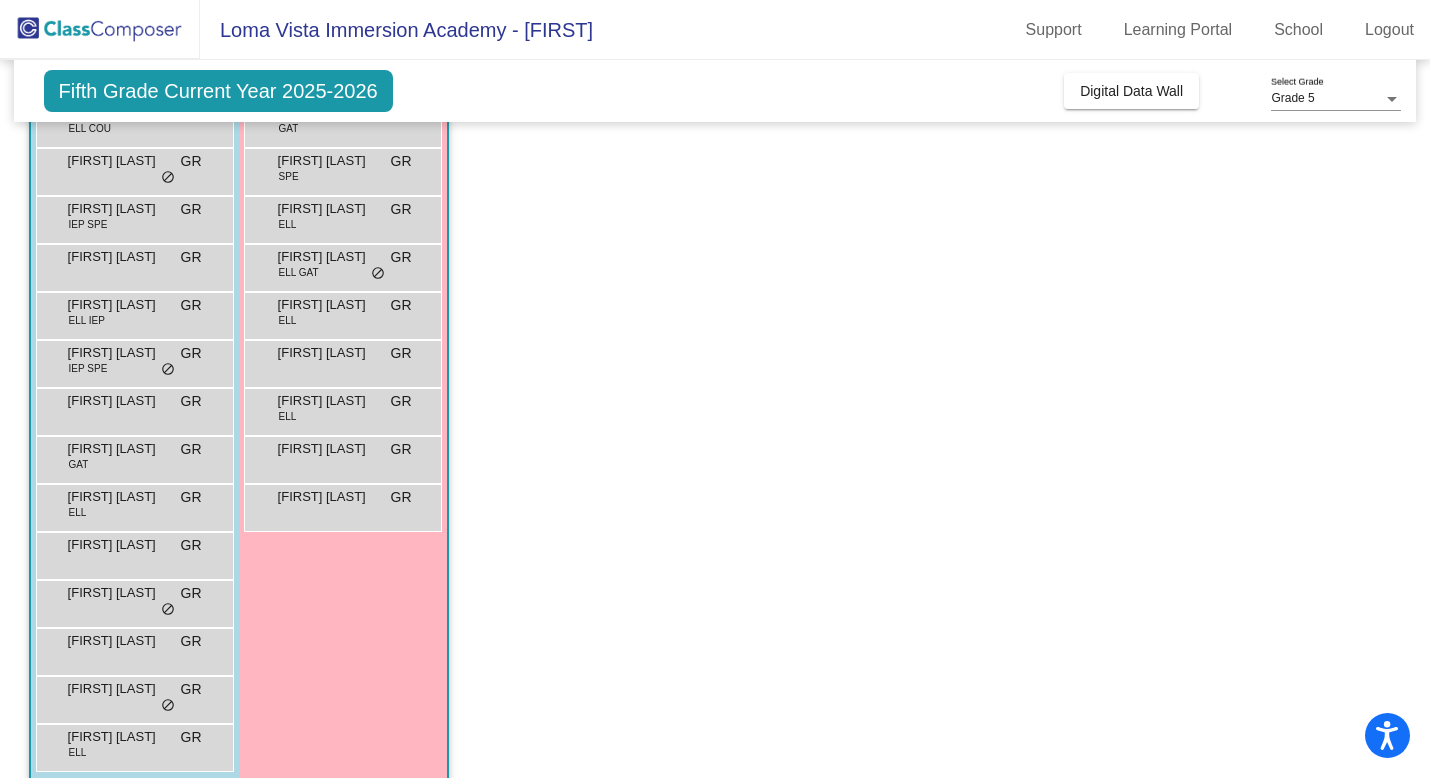 scroll, scrollTop: 271, scrollLeft: 0, axis: vertical 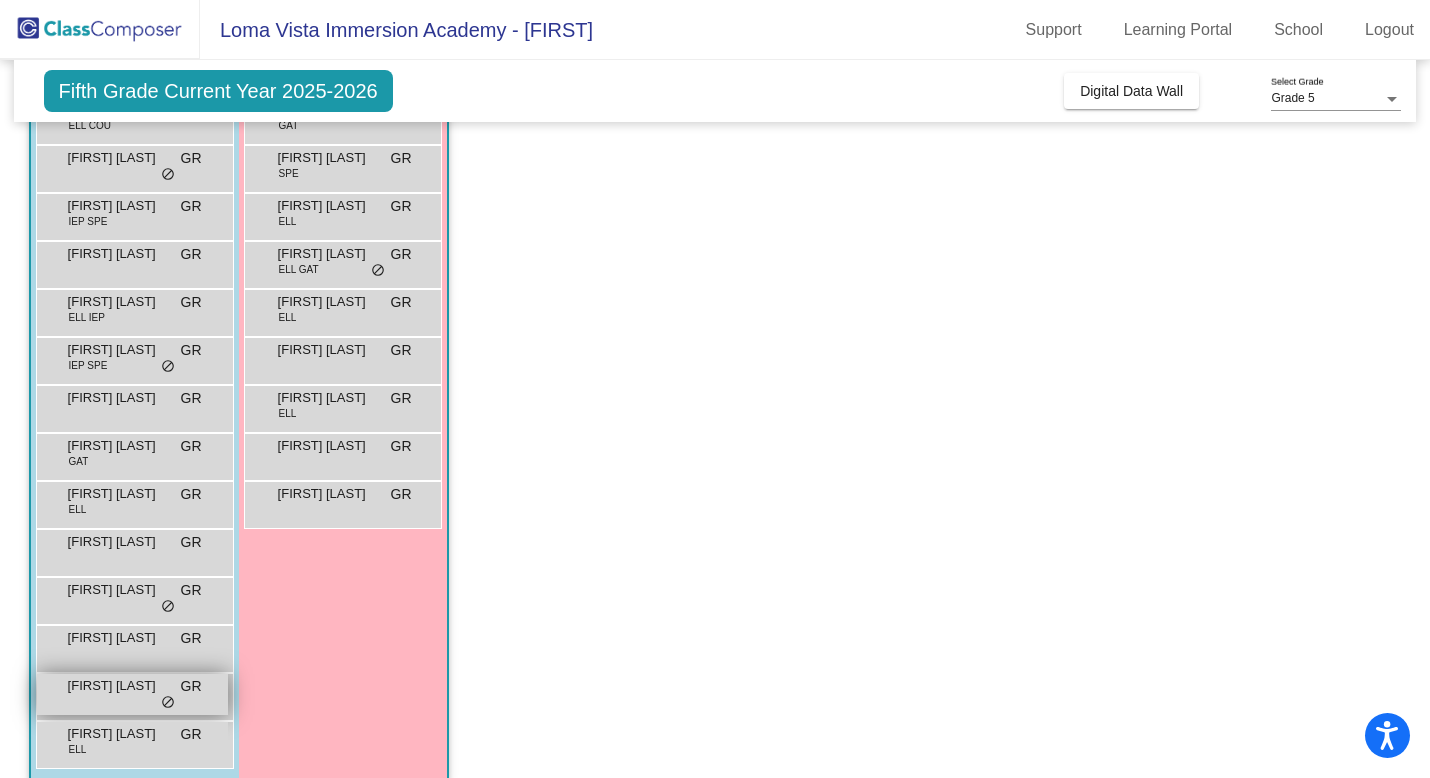 click on "[FIRST] [LAST]" at bounding box center [118, 686] 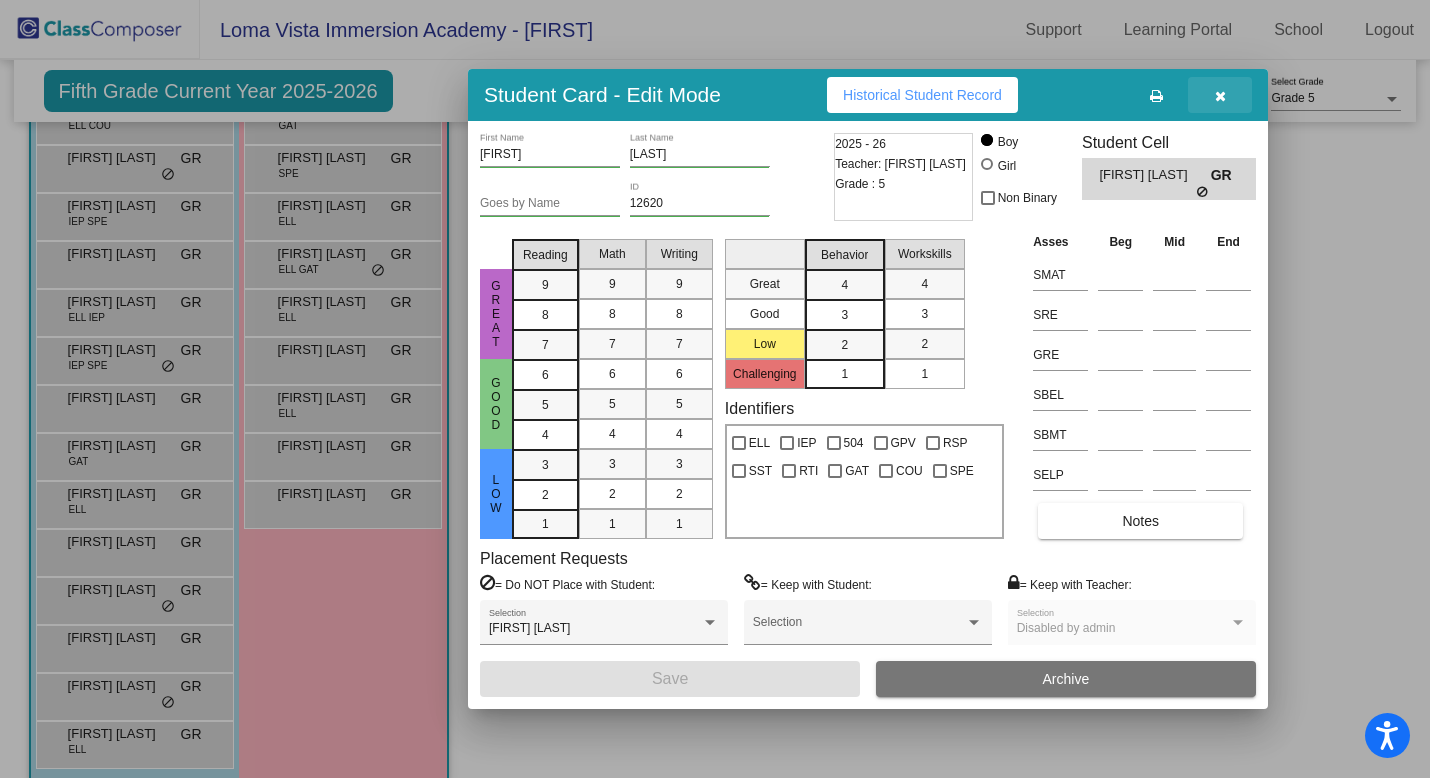 click at bounding box center (1220, 96) 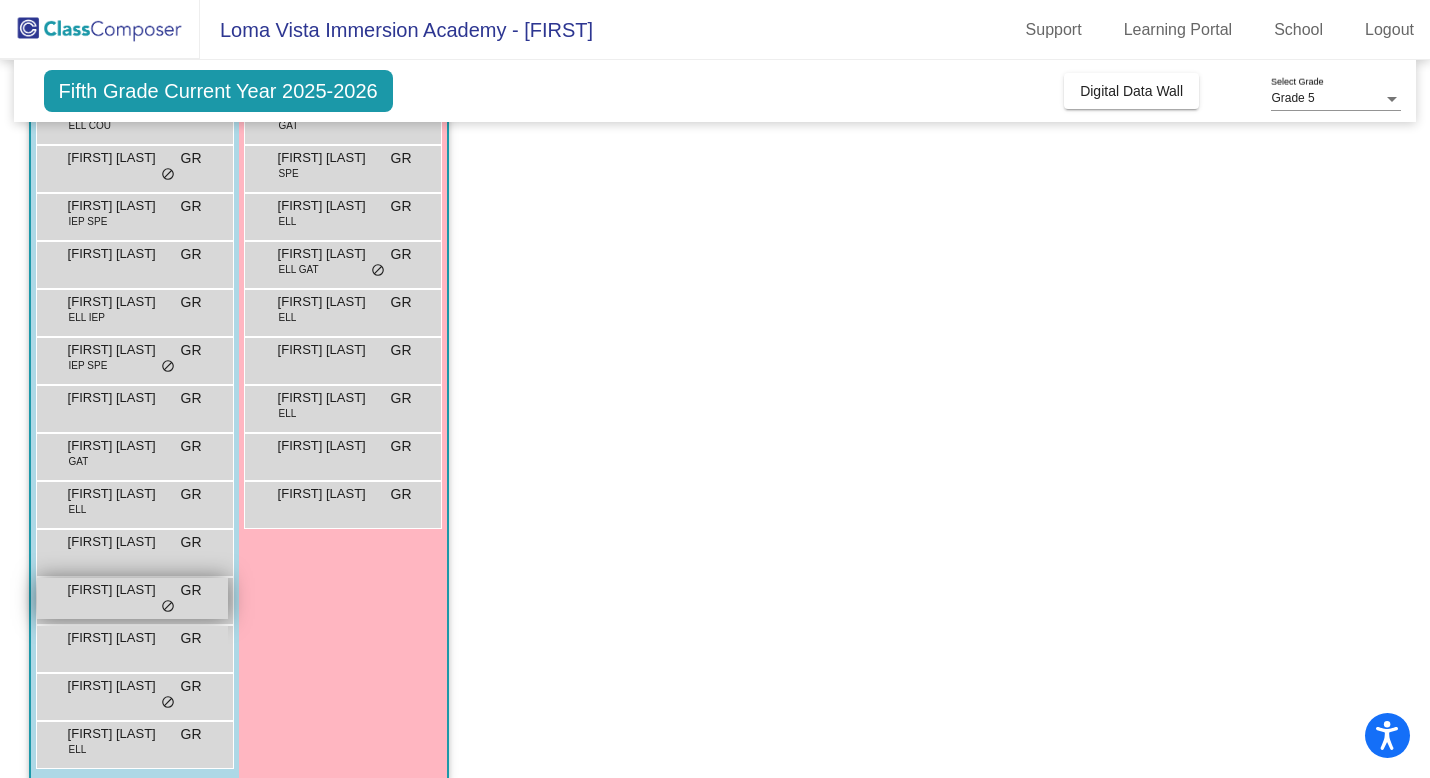 click on "[FIRST] [LAST] GR lock do_not_disturb_alt" at bounding box center [132, 598] 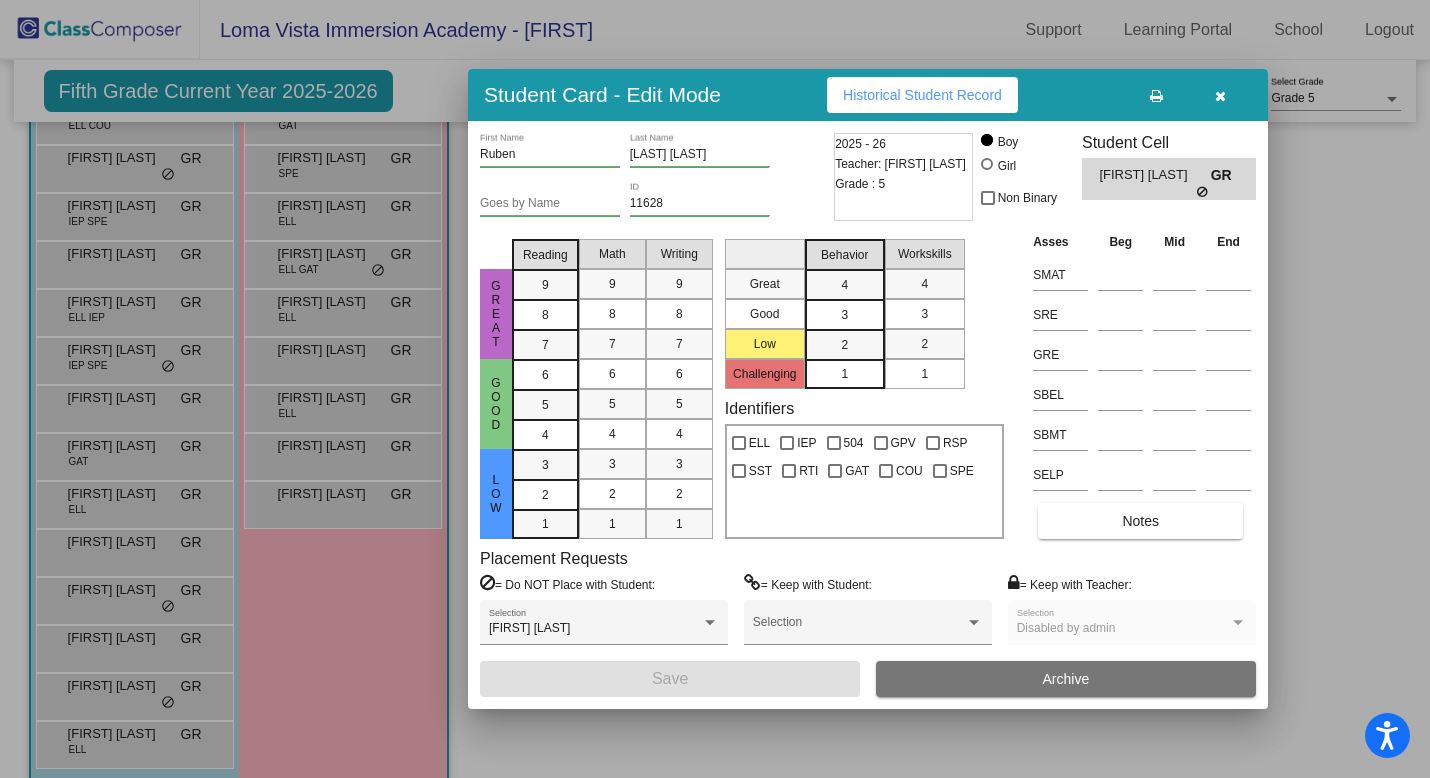 click at bounding box center [1220, 96] 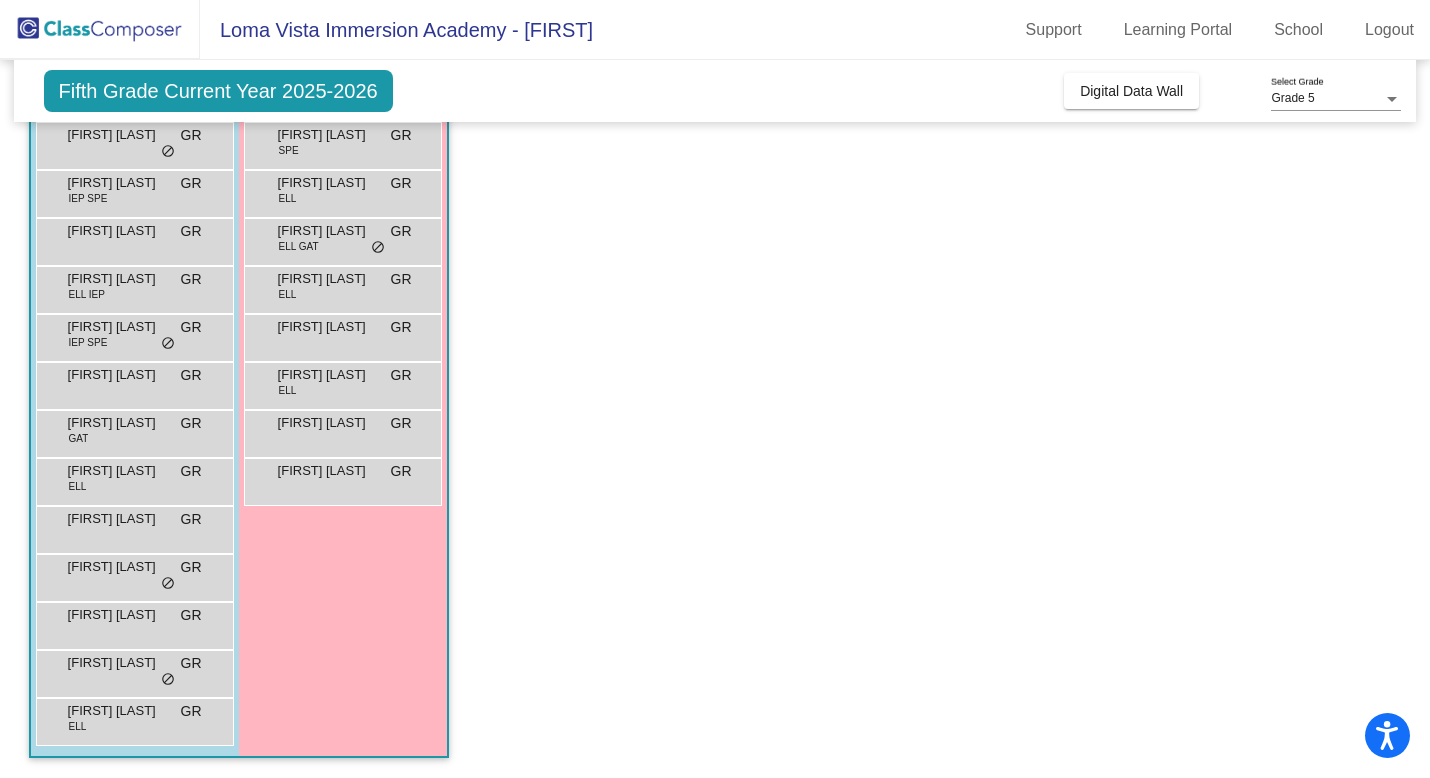scroll, scrollTop: 293, scrollLeft: 0, axis: vertical 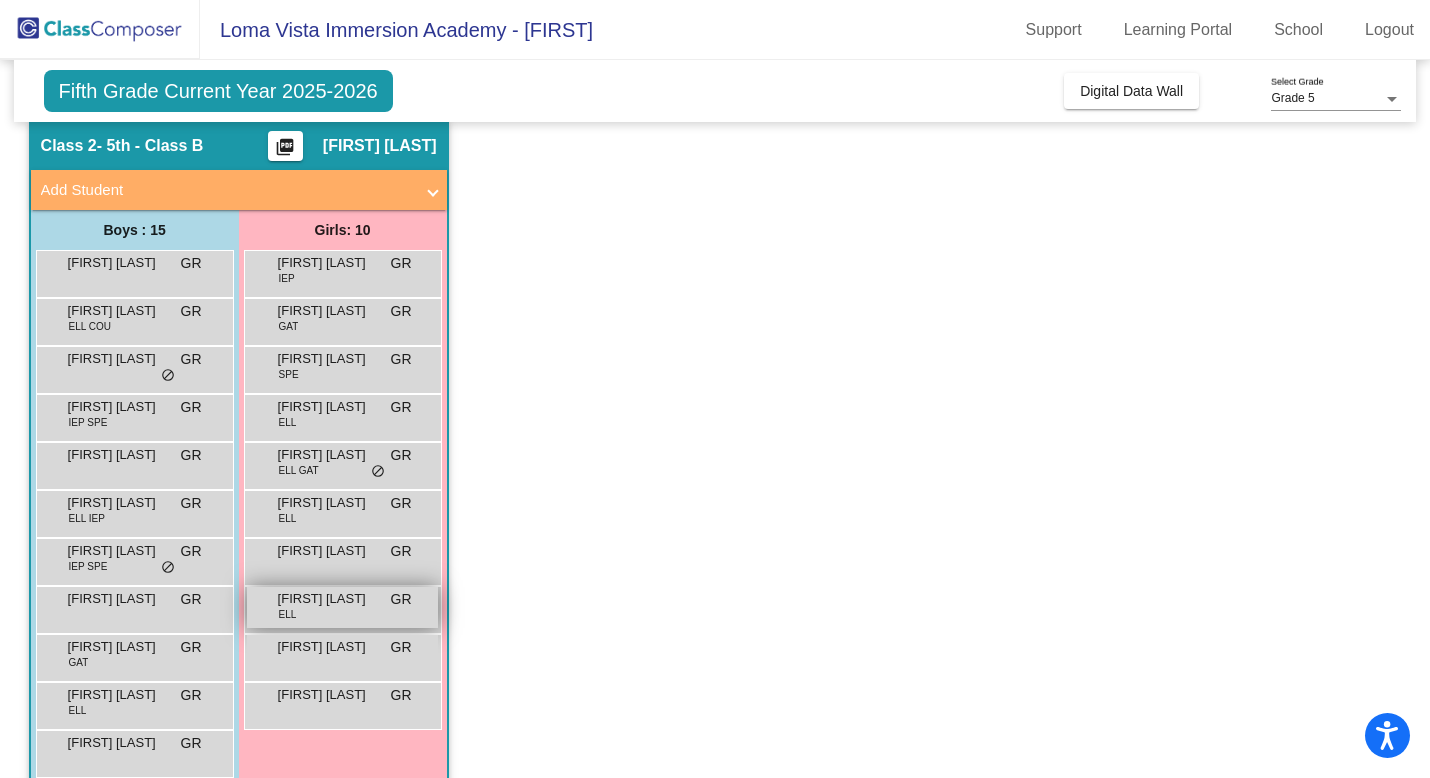 click on "[FIRST] [LAST] ELL GR lock do_not_disturb_alt" at bounding box center [342, 607] 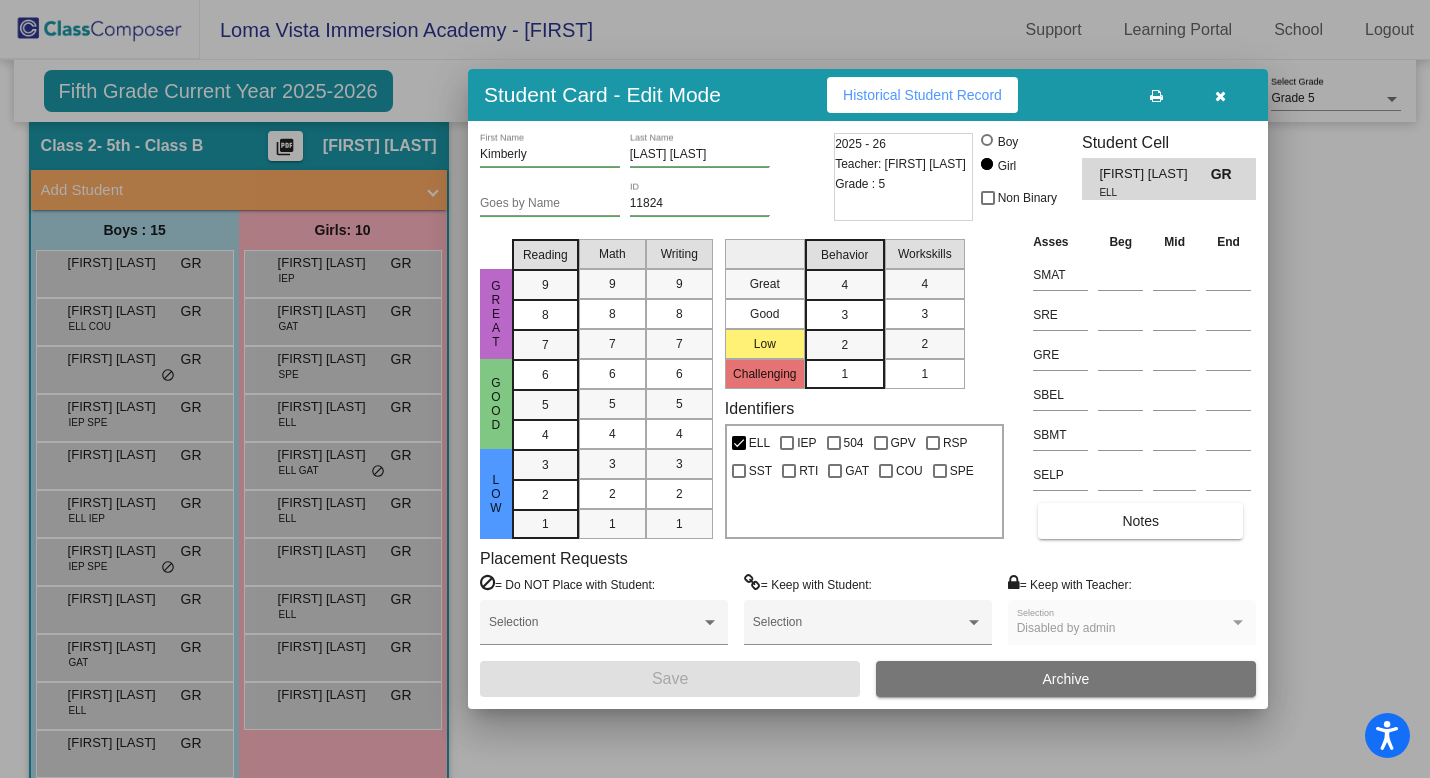 scroll, scrollTop: 0, scrollLeft: 0, axis: both 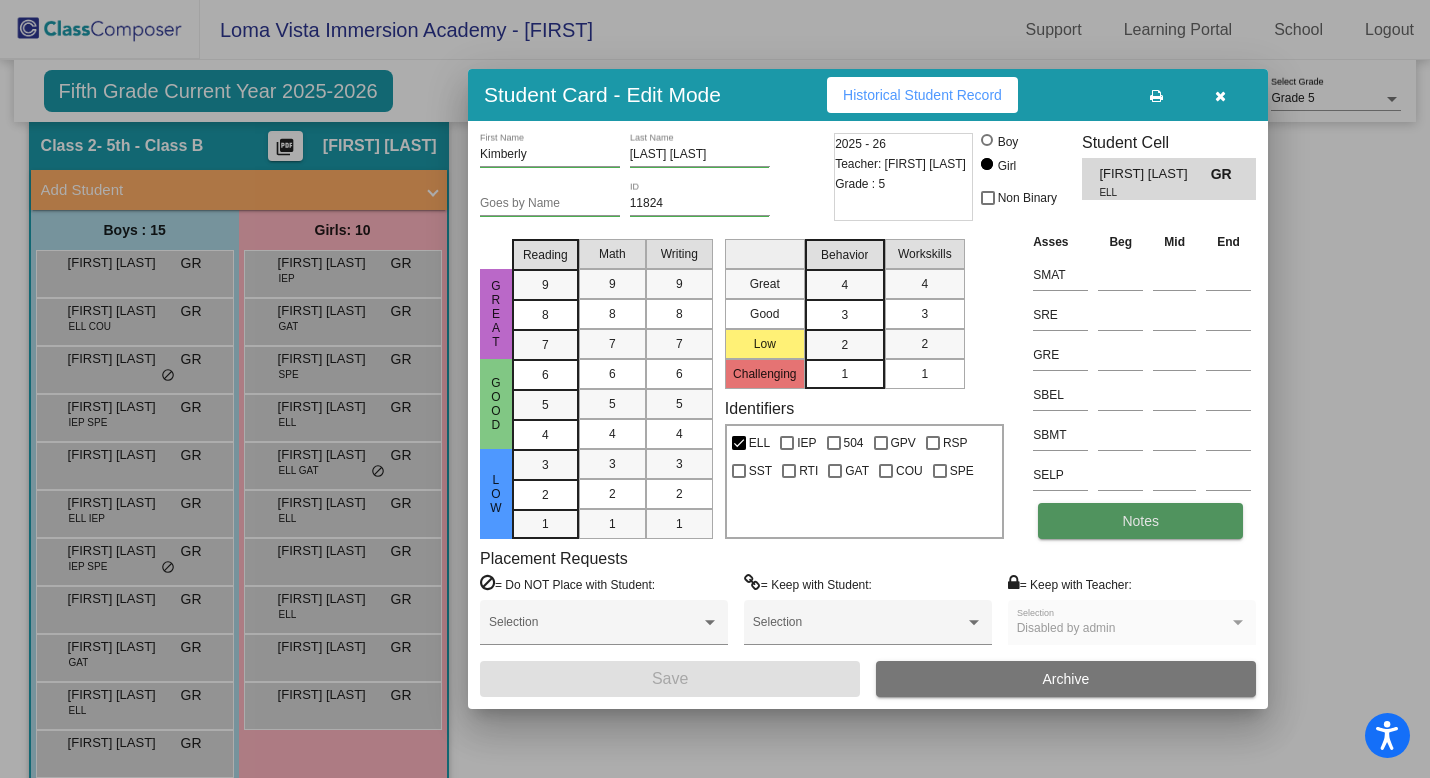 click on "Notes" at bounding box center [1140, 521] 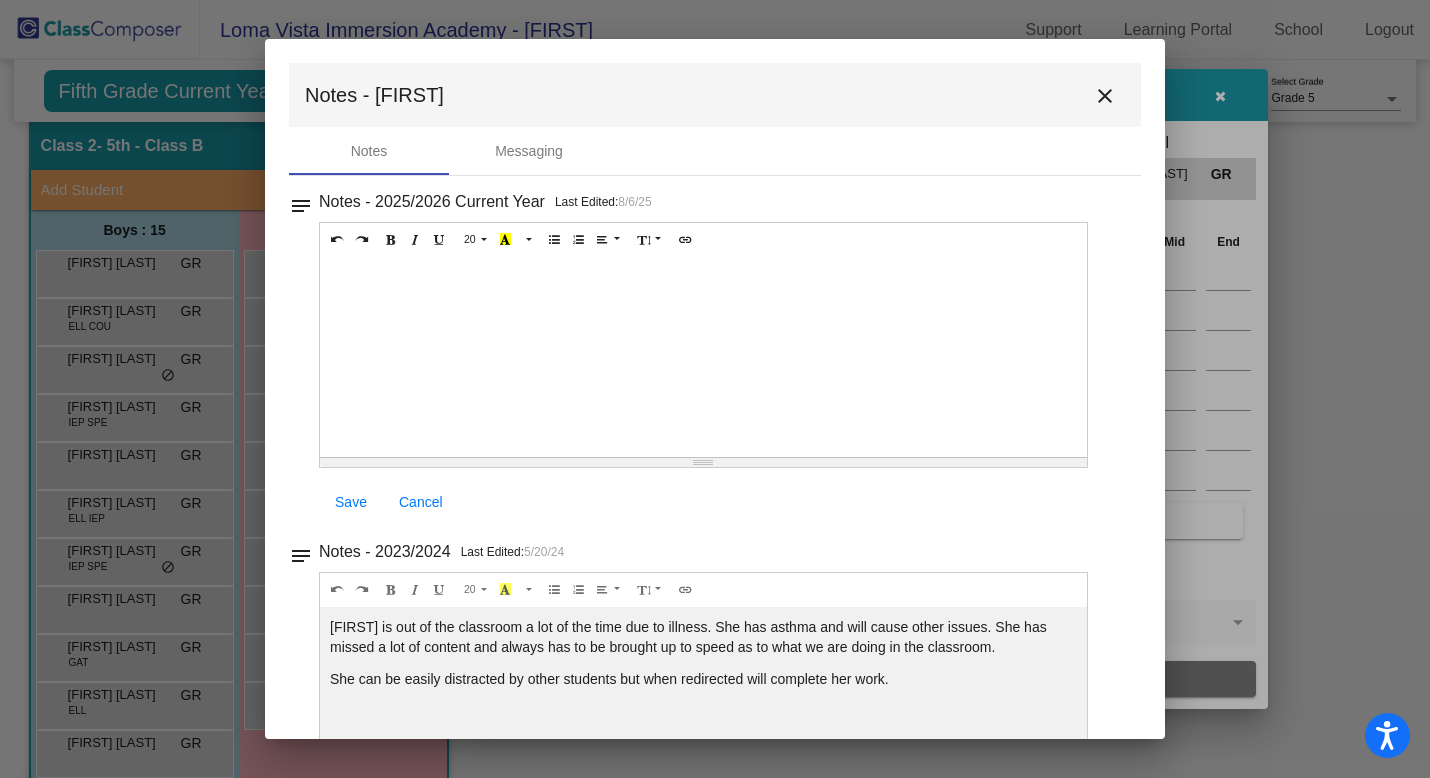 click on "close" at bounding box center [1105, 96] 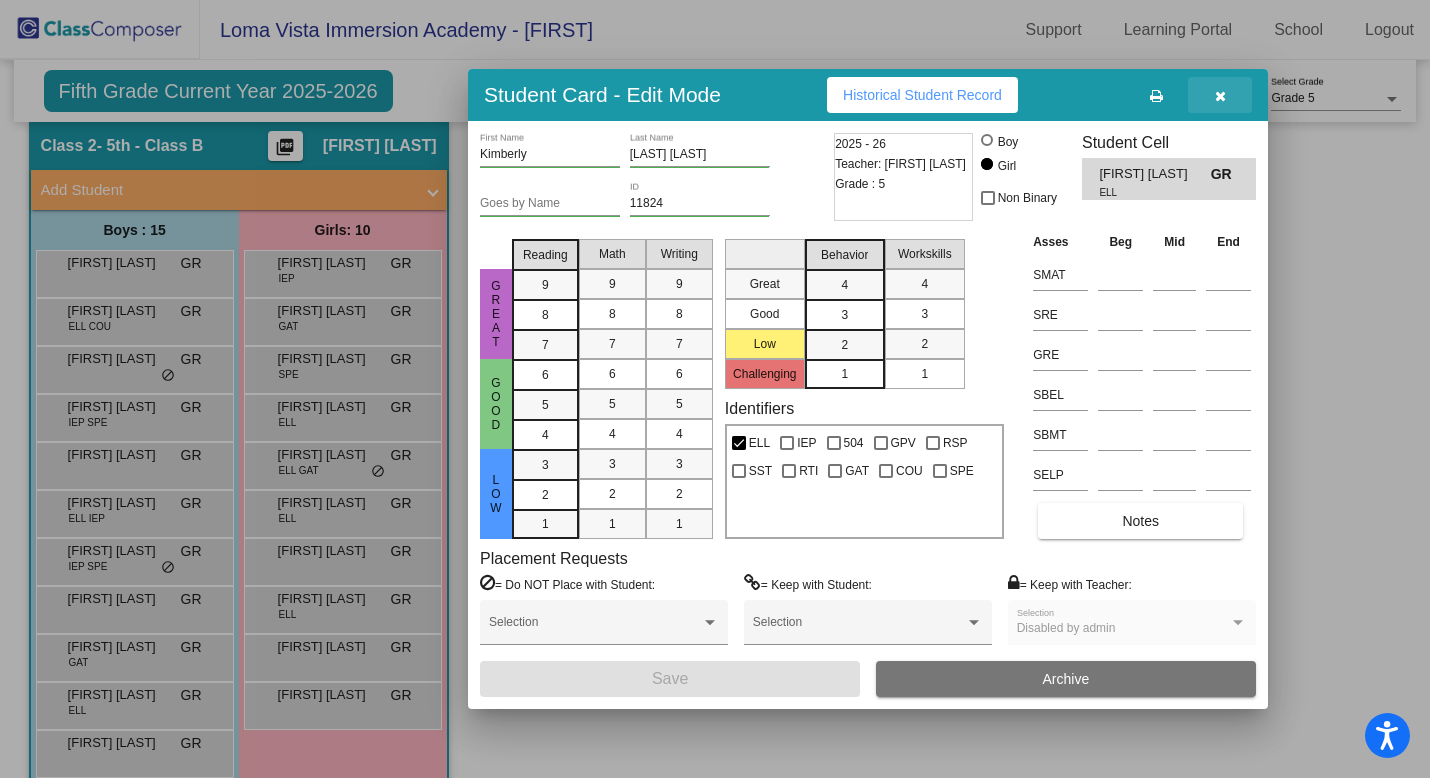 click at bounding box center [1220, 95] 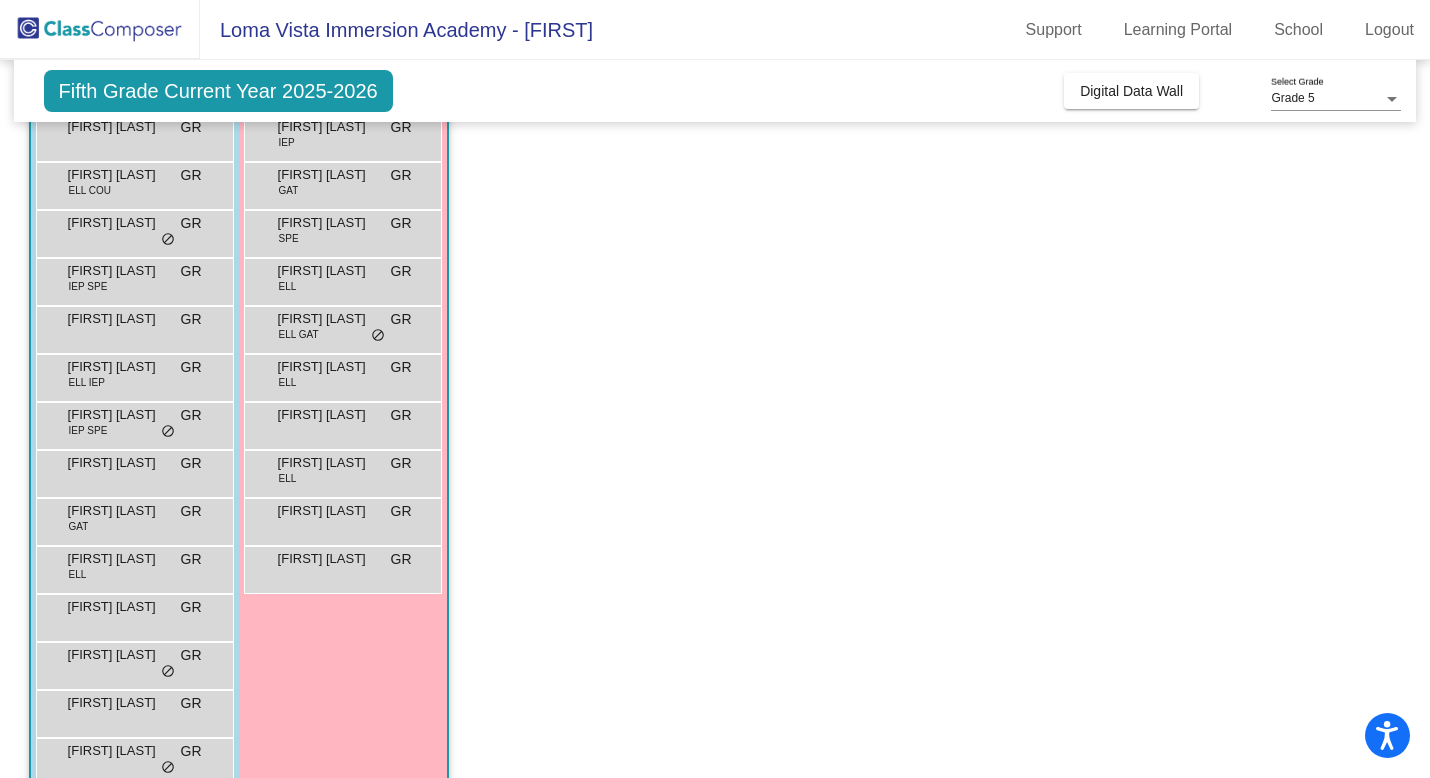 scroll, scrollTop: 204, scrollLeft: 0, axis: vertical 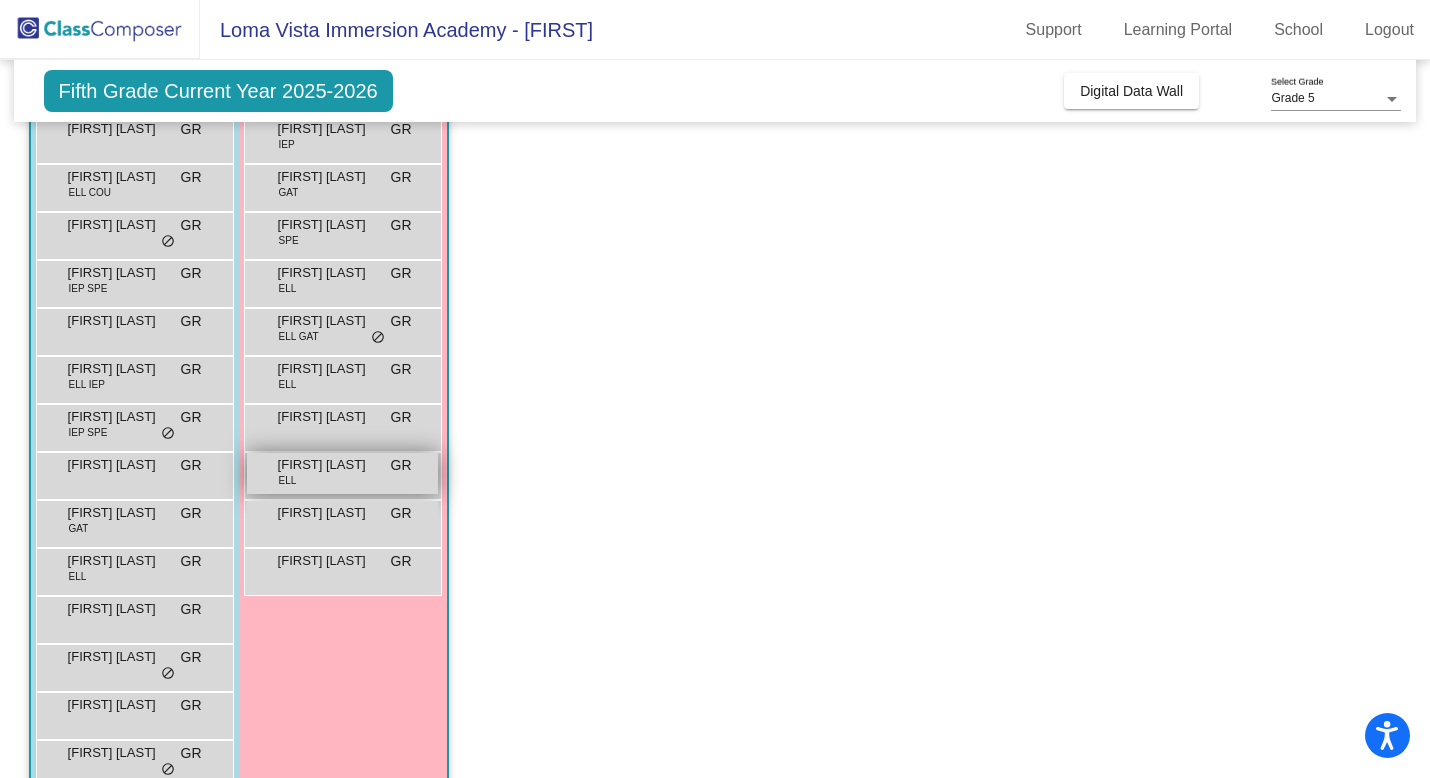 click on "[FIRST] [LAST] ELL GR lock do_not_disturb_alt" at bounding box center [342, 473] 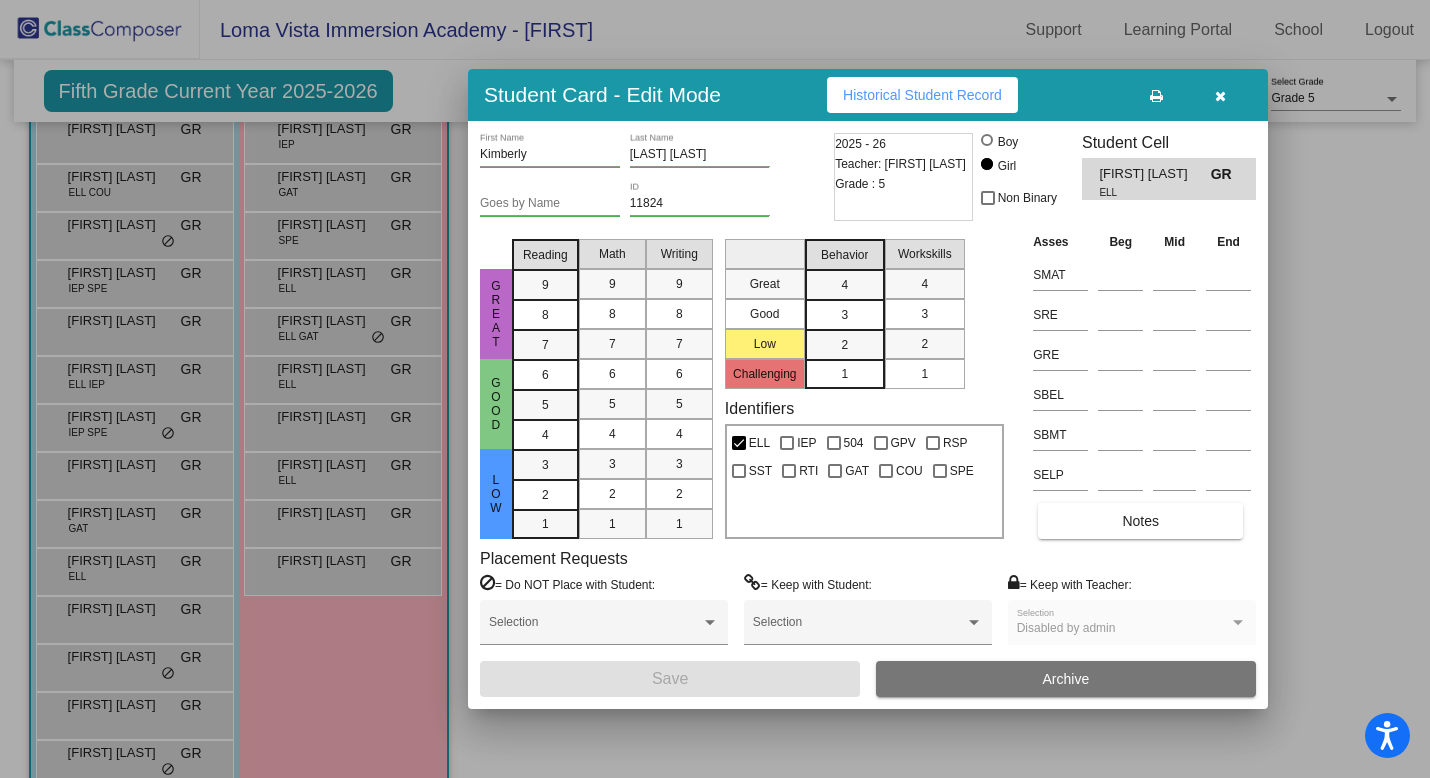 click at bounding box center [1220, 96] 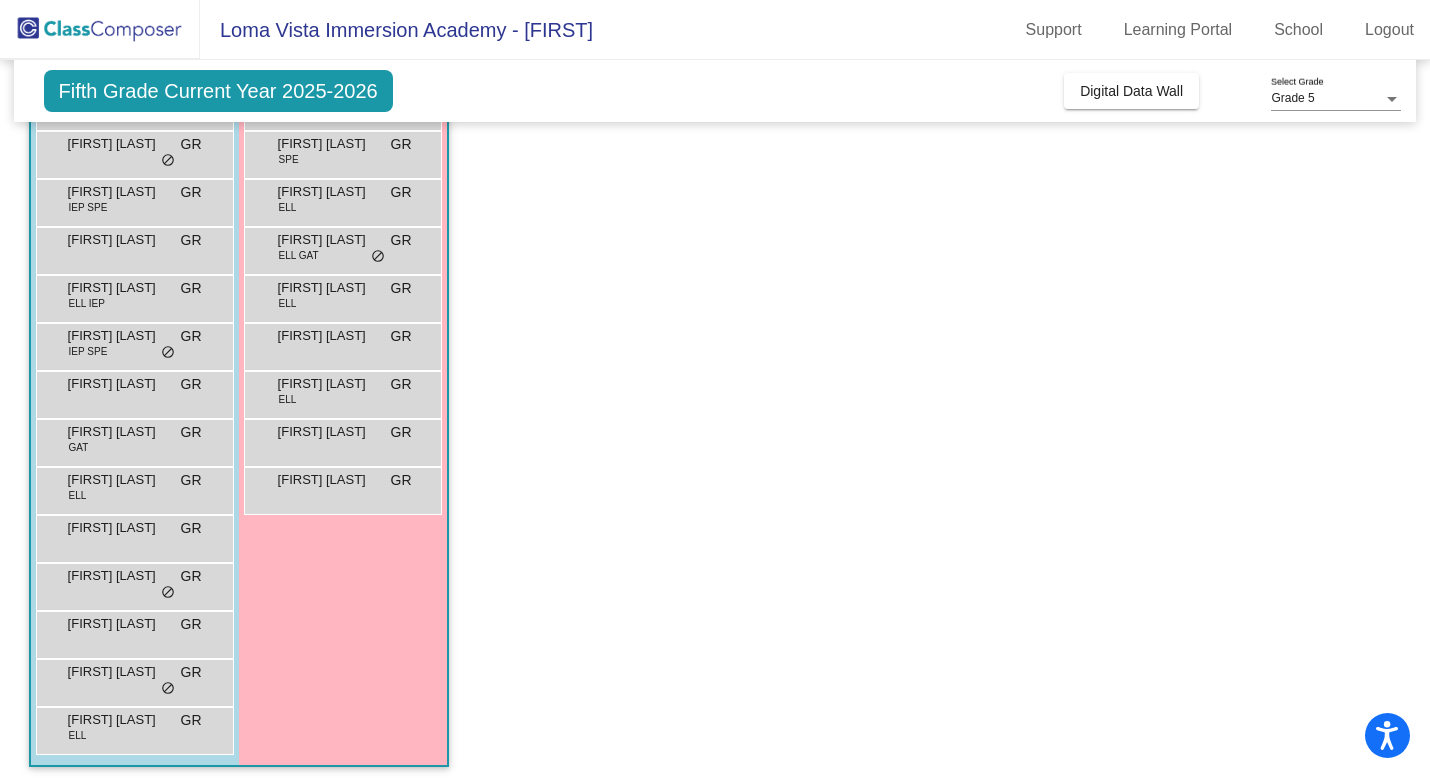 scroll, scrollTop: 294, scrollLeft: 0, axis: vertical 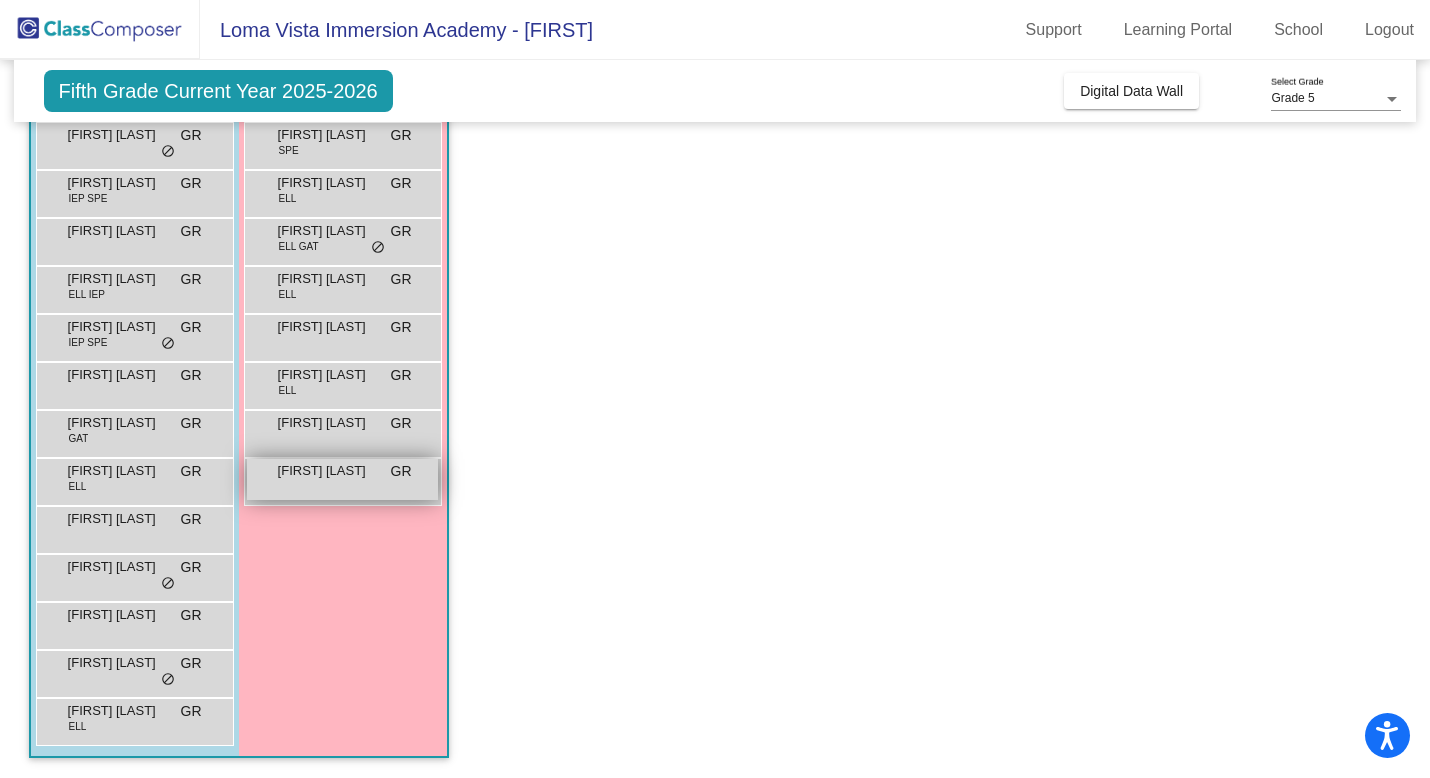 click on "[FIRST] [LAST]" at bounding box center [328, 471] 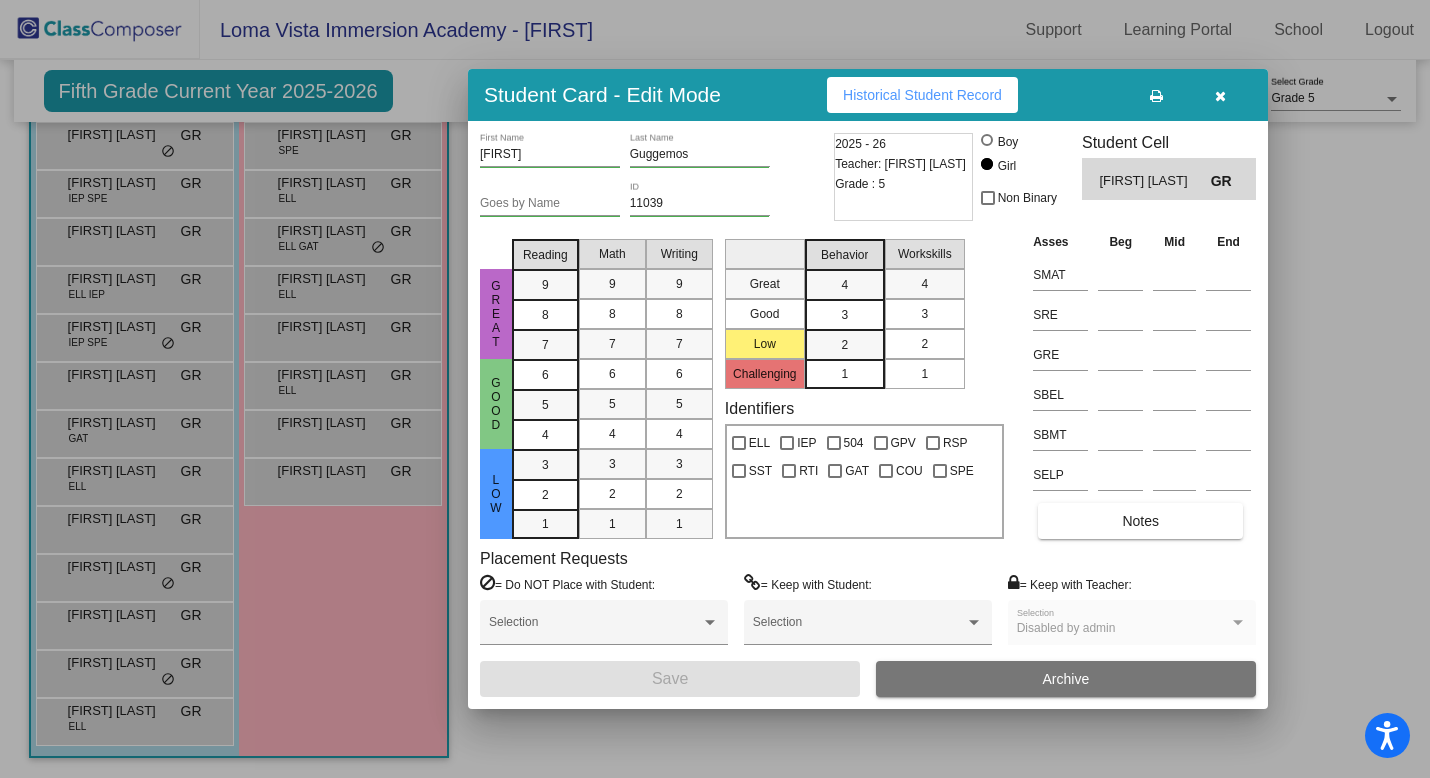 scroll, scrollTop: 0, scrollLeft: 0, axis: both 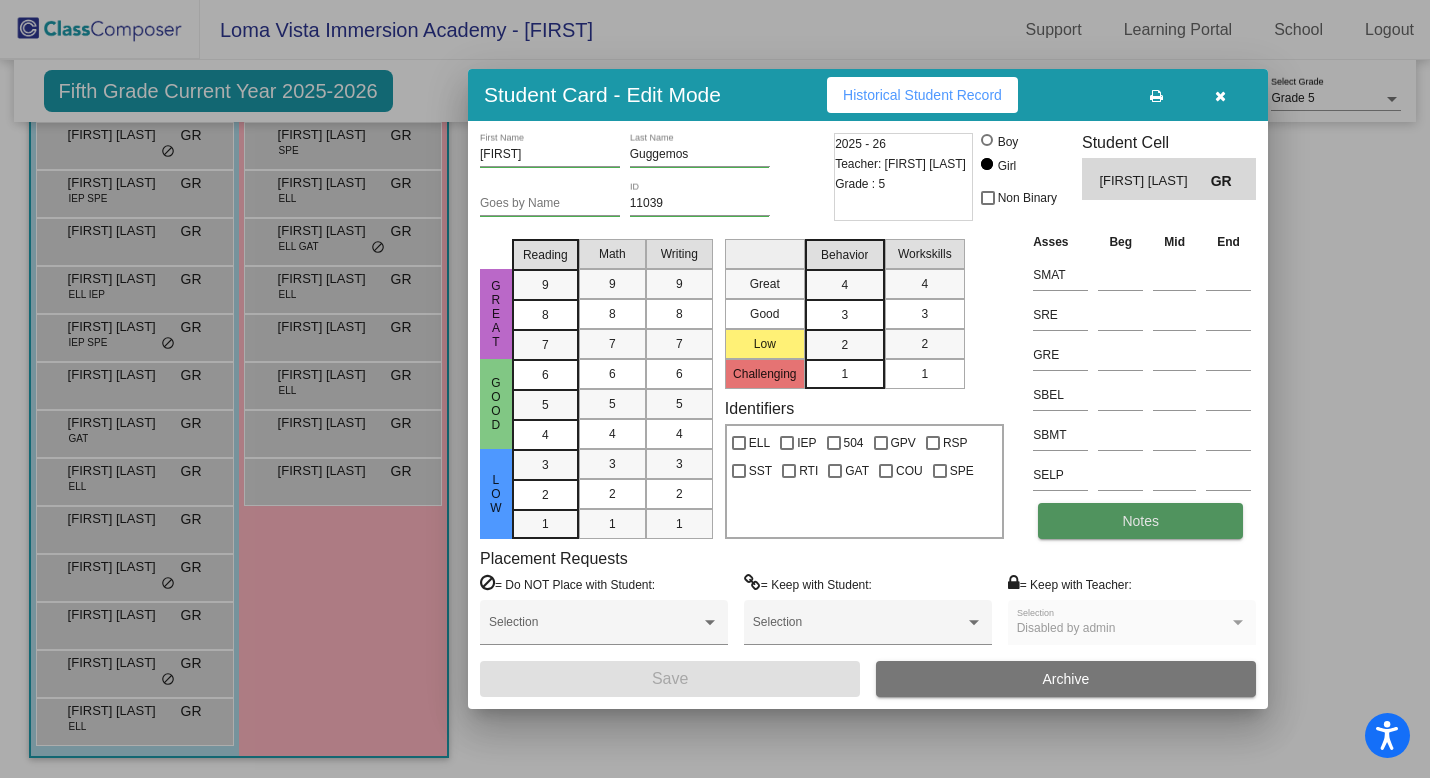 click on "Notes" at bounding box center (1140, 521) 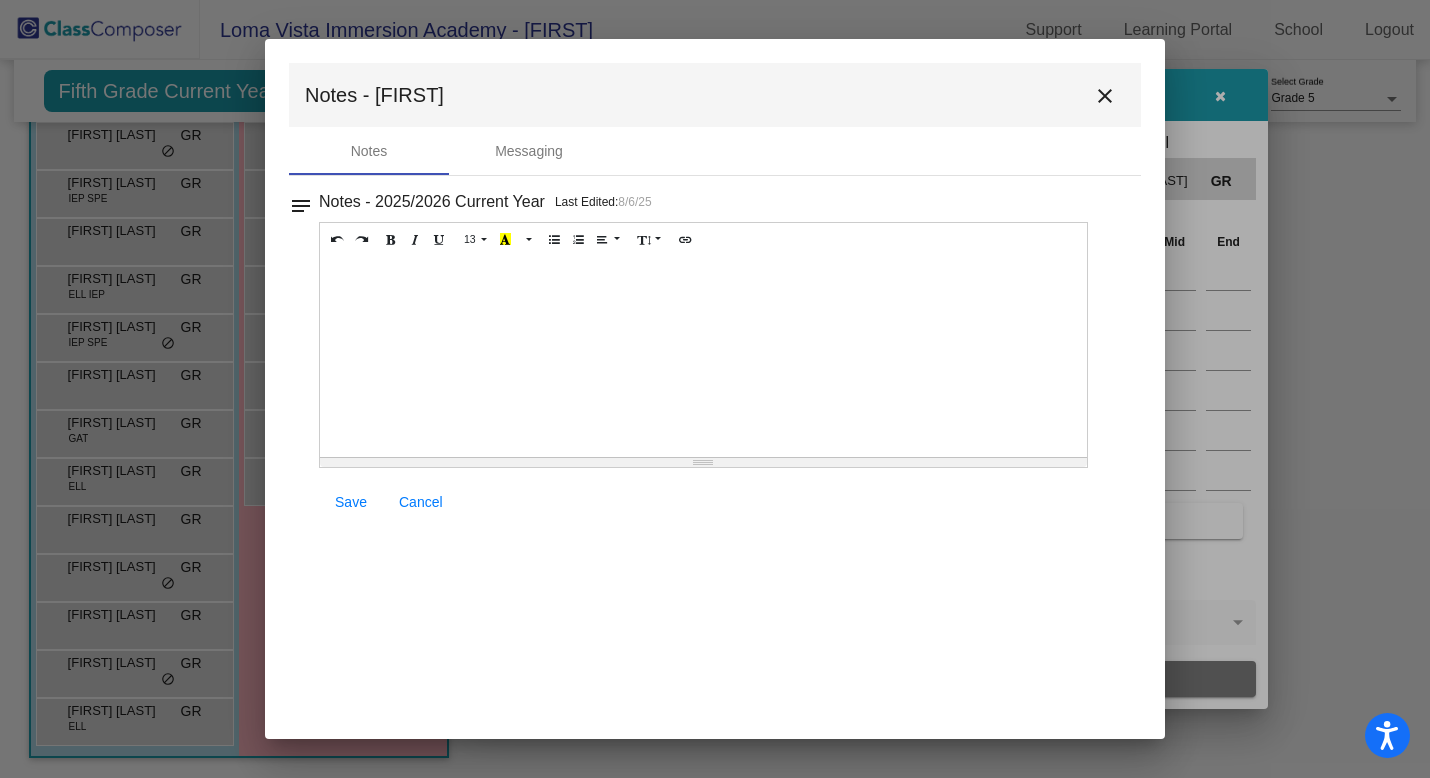 scroll, scrollTop: 0, scrollLeft: 0, axis: both 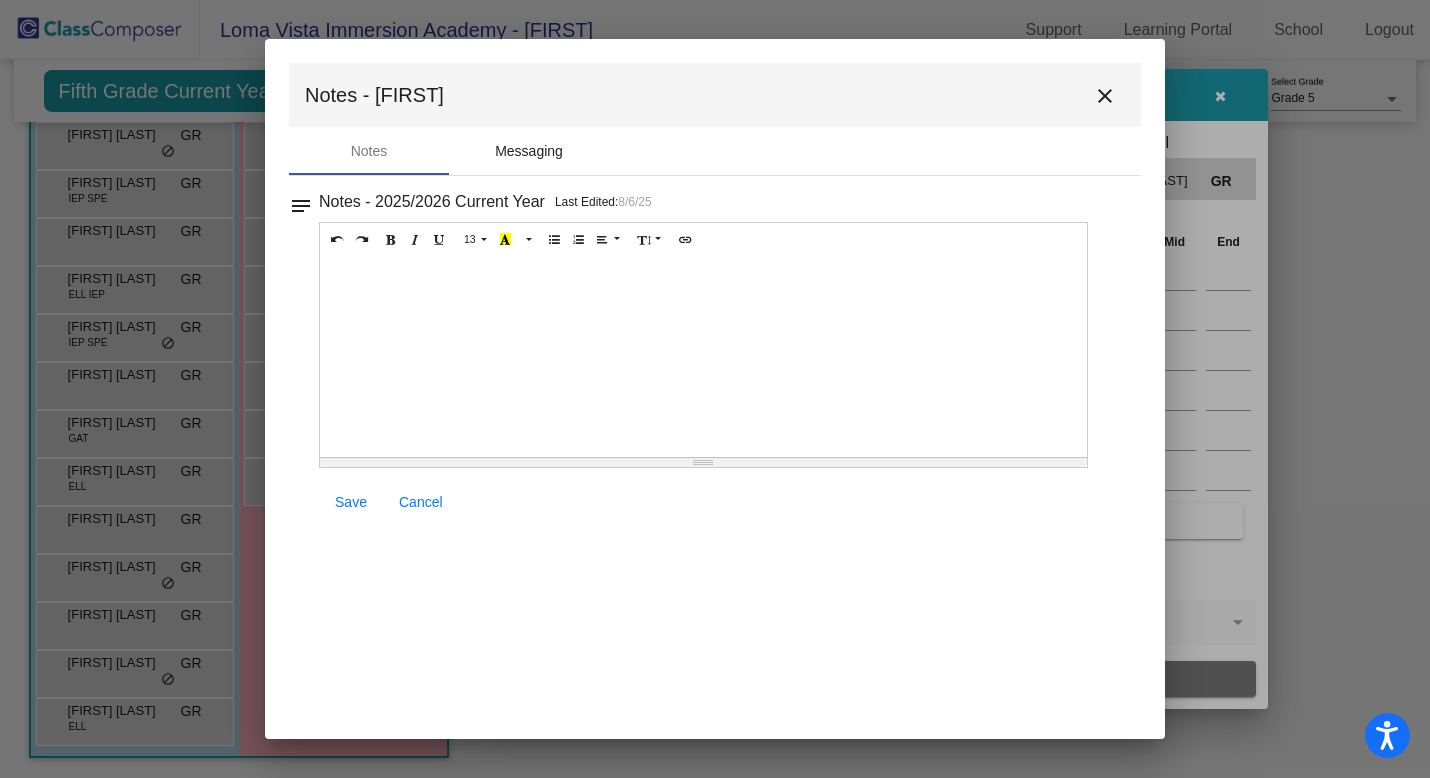 click on "Messaging" at bounding box center [529, 151] 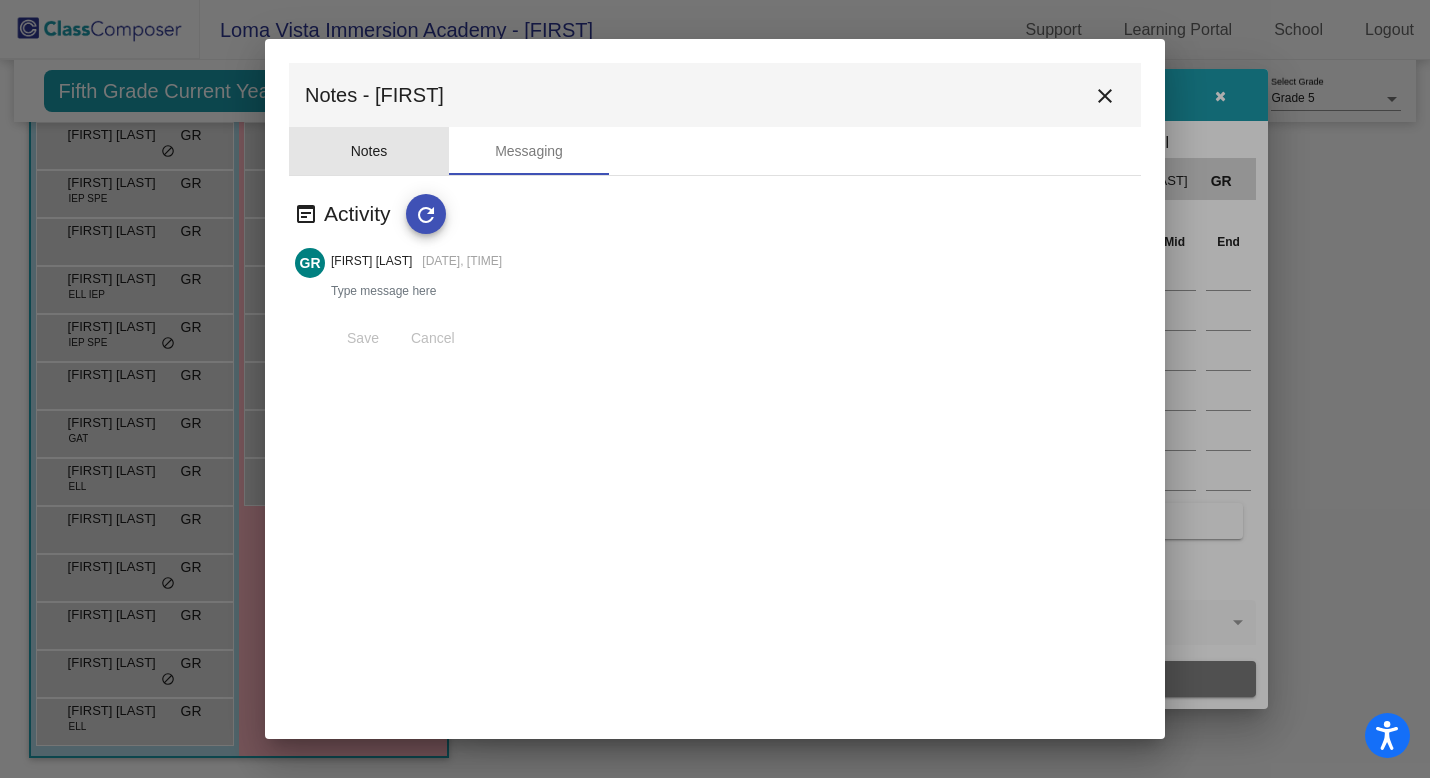 click on "Notes" at bounding box center (369, 151) 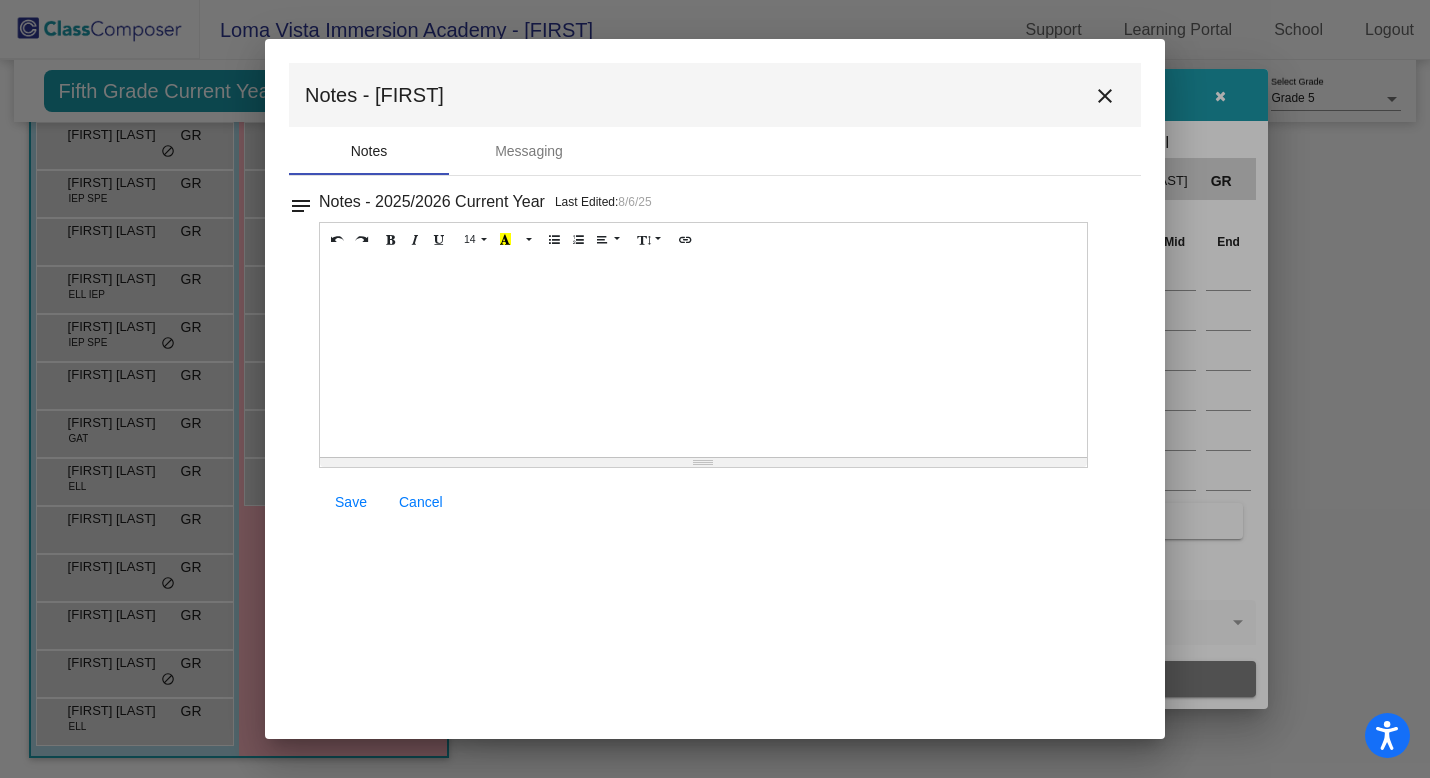scroll, scrollTop: 0, scrollLeft: 0, axis: both 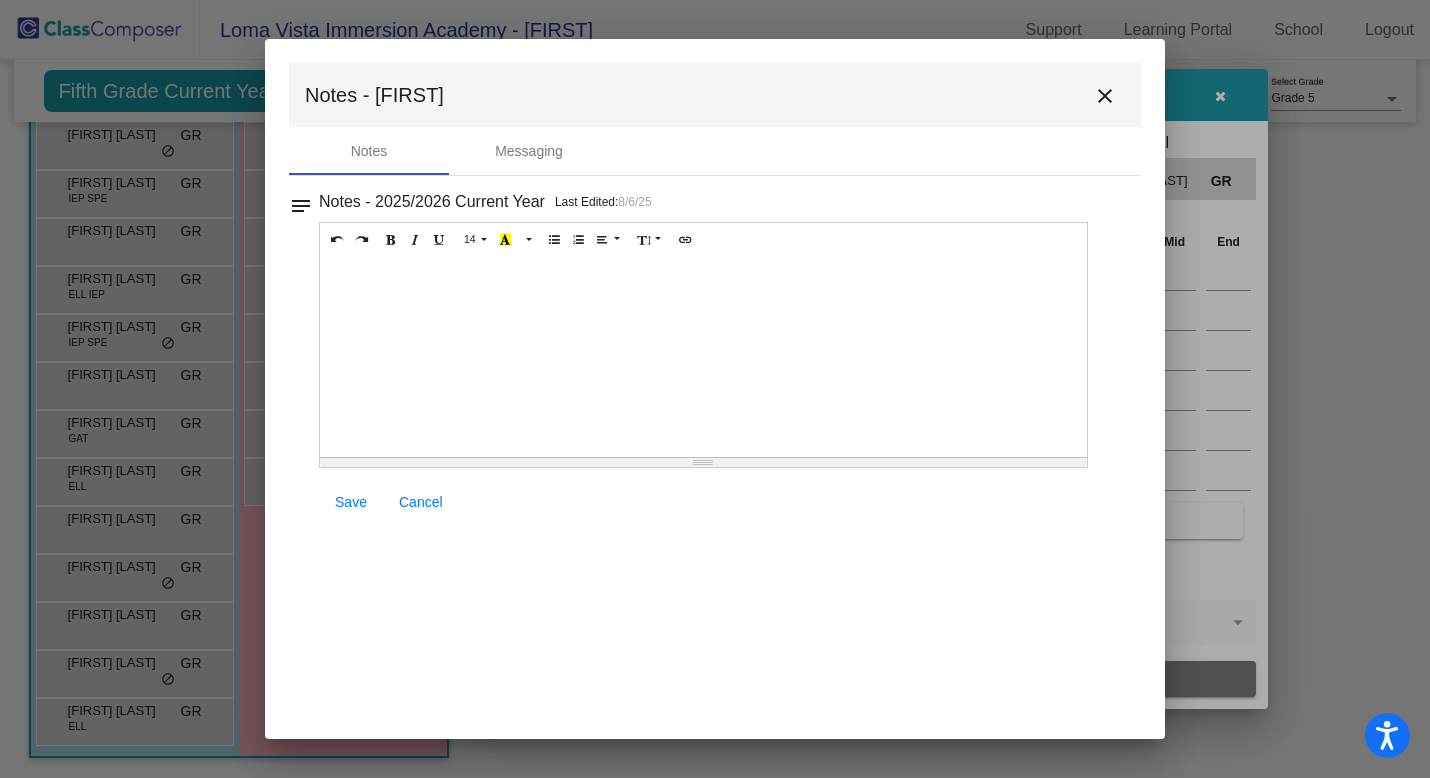 click on "close" at bounding box center [1105, 96] 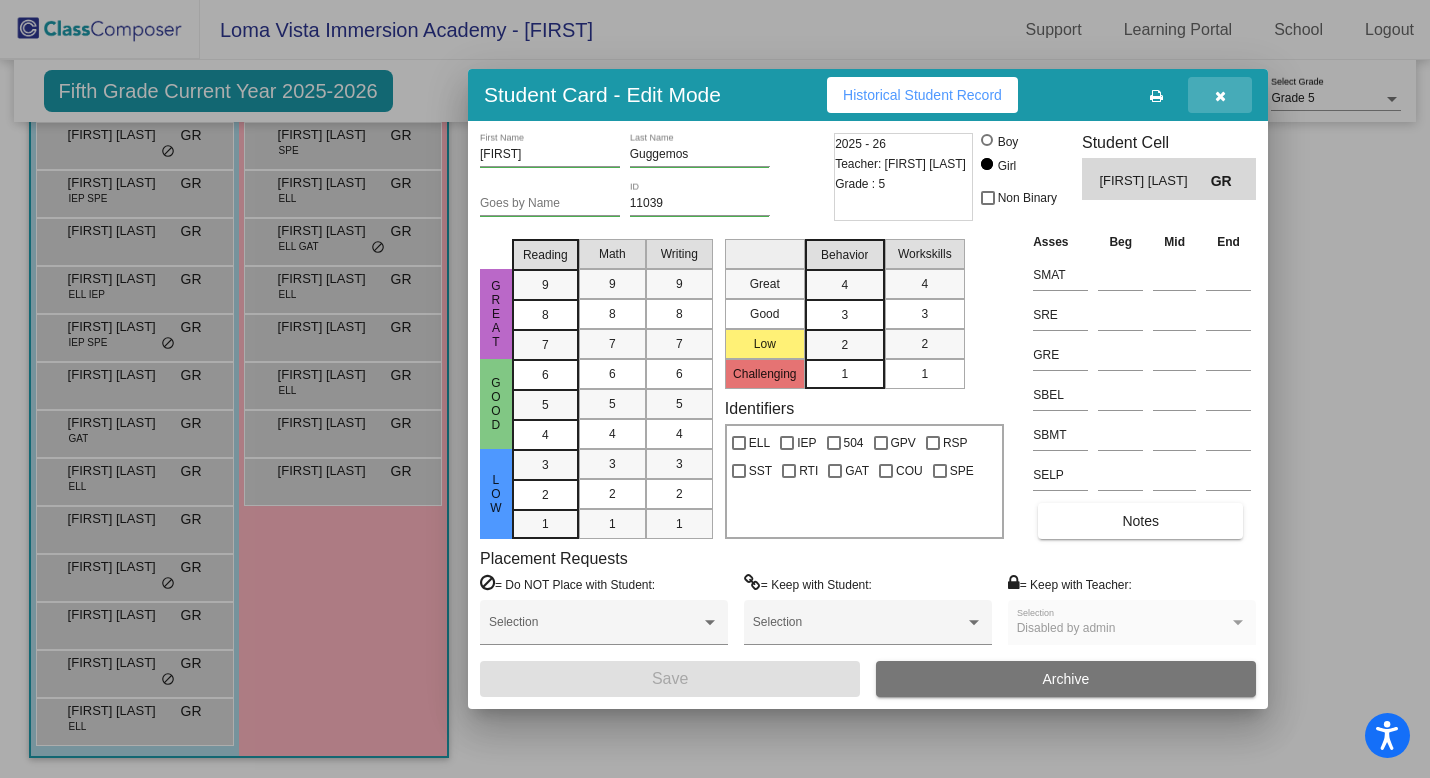 click at bounding box center (1220, 95) 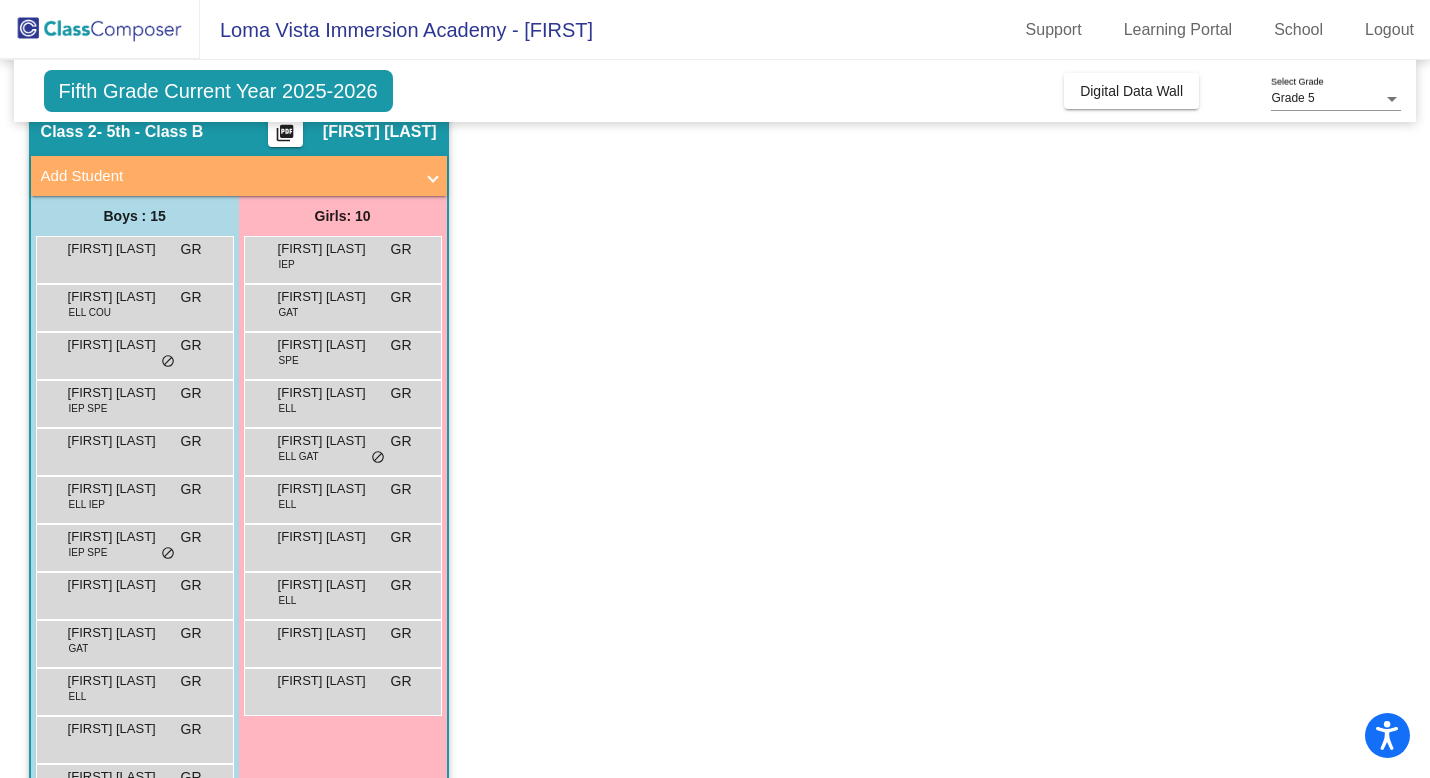 scroll, scrollTop: 88, scrollLeft: 0, axis: vertical 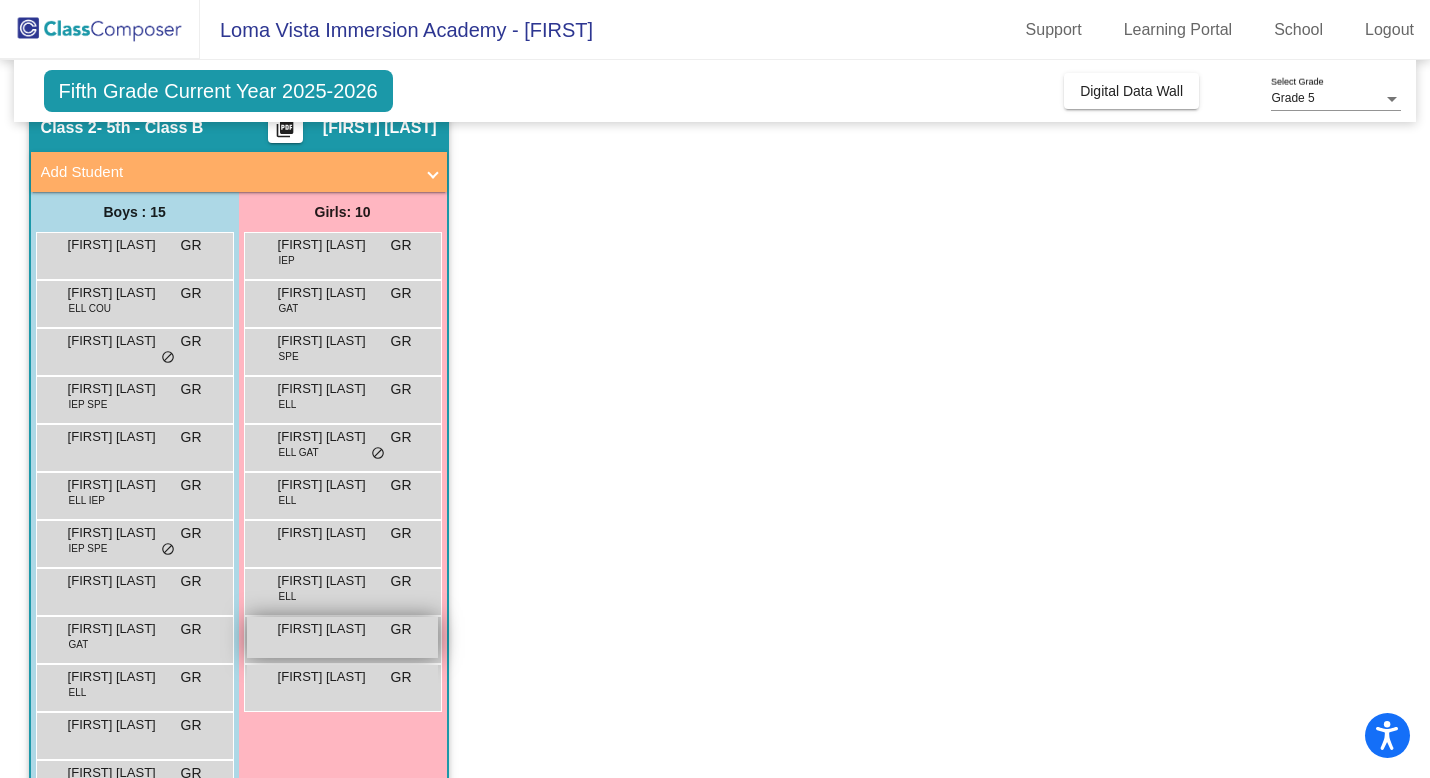 click on "[FIRST] [LAST]" at bounding box center (328, 629) 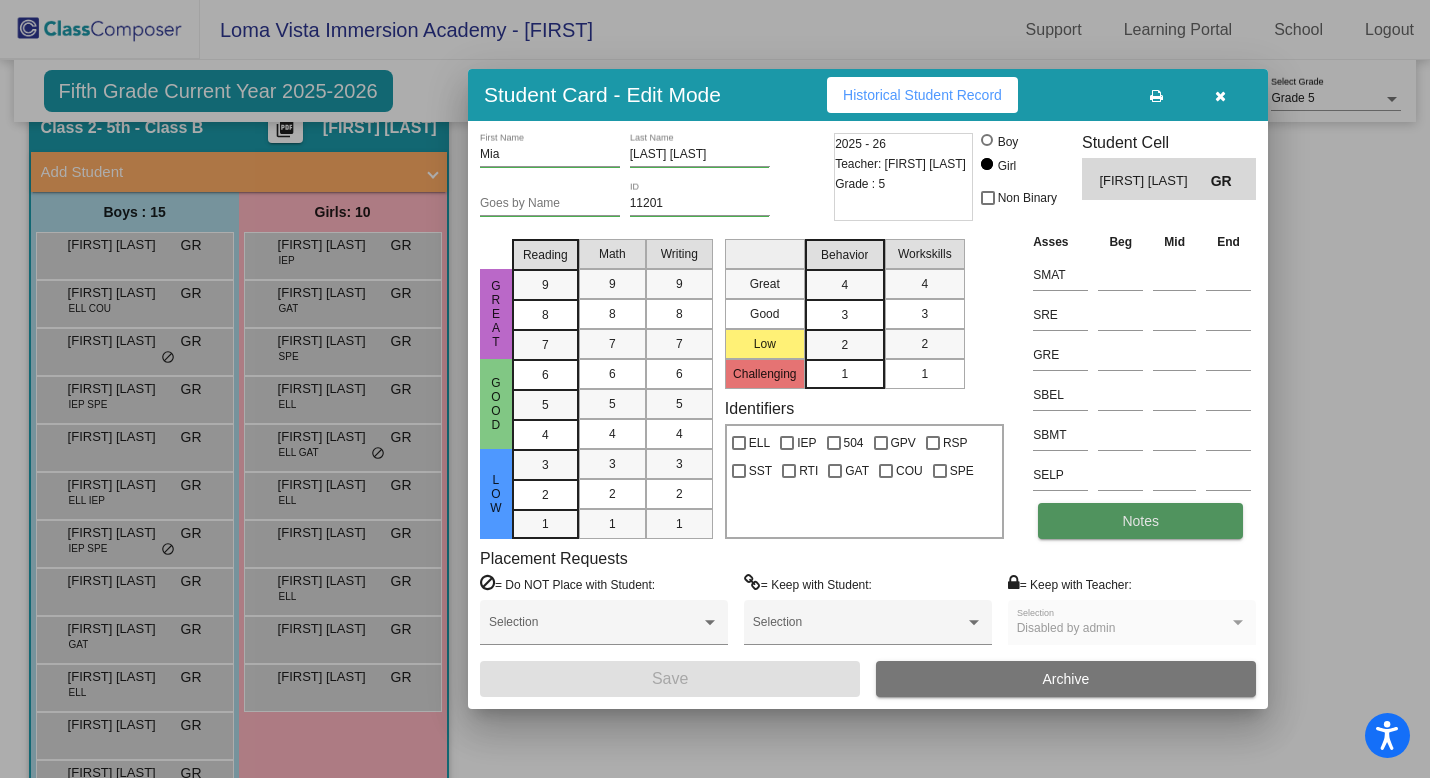 click on "Notes" at bounding box center (1140, 521) 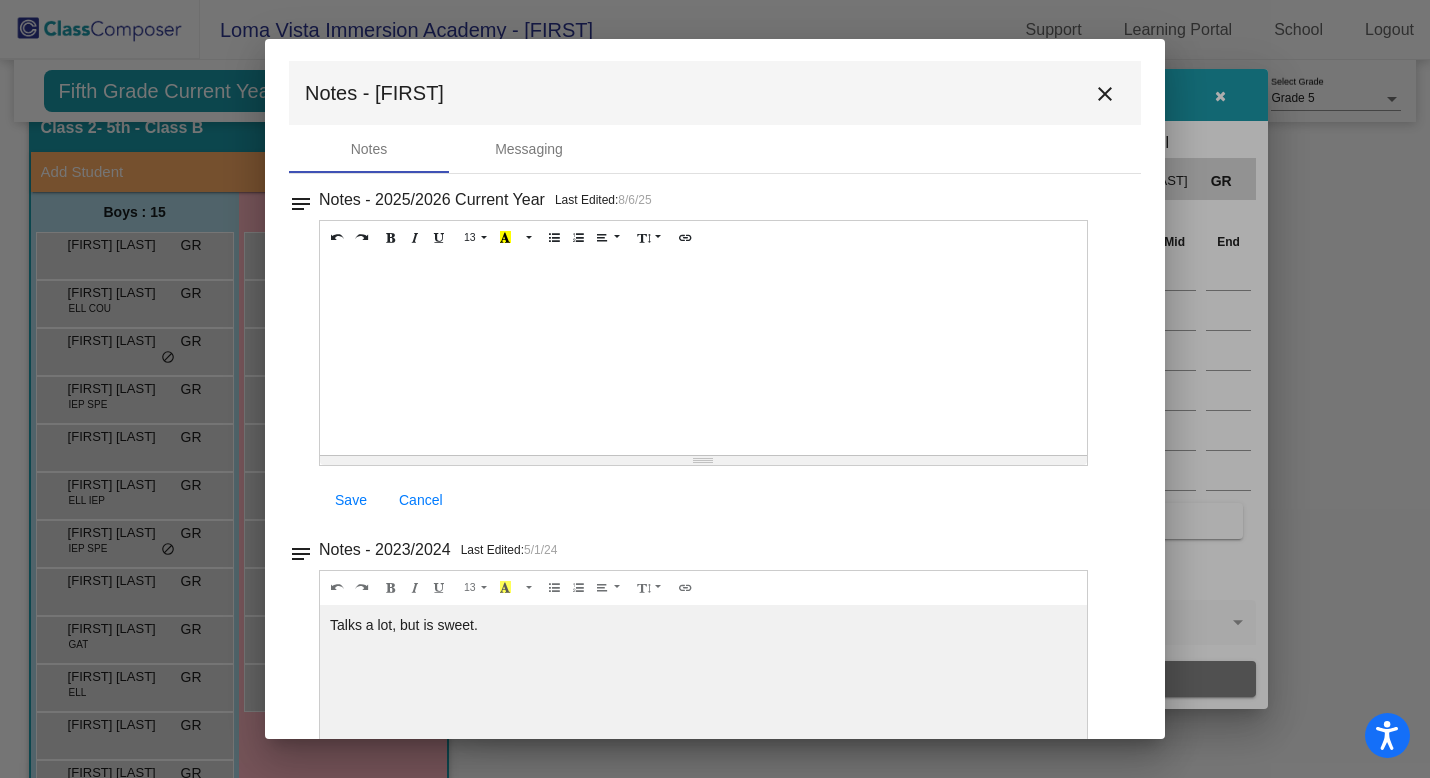 scroll, scrollTop: 0, scrollLeft: 0, axis: both 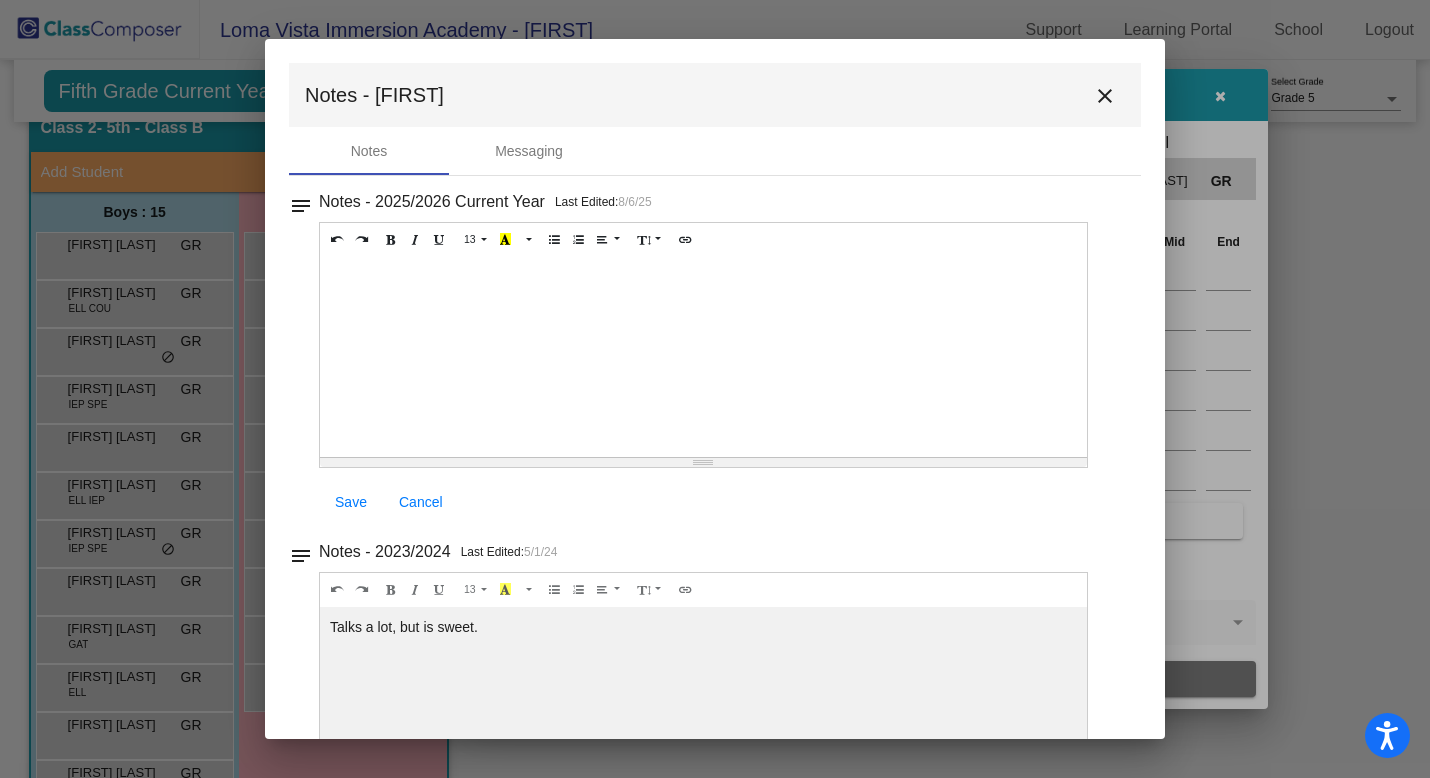 click on "Notes - [FIRST]" at bounding box center [715, 95] 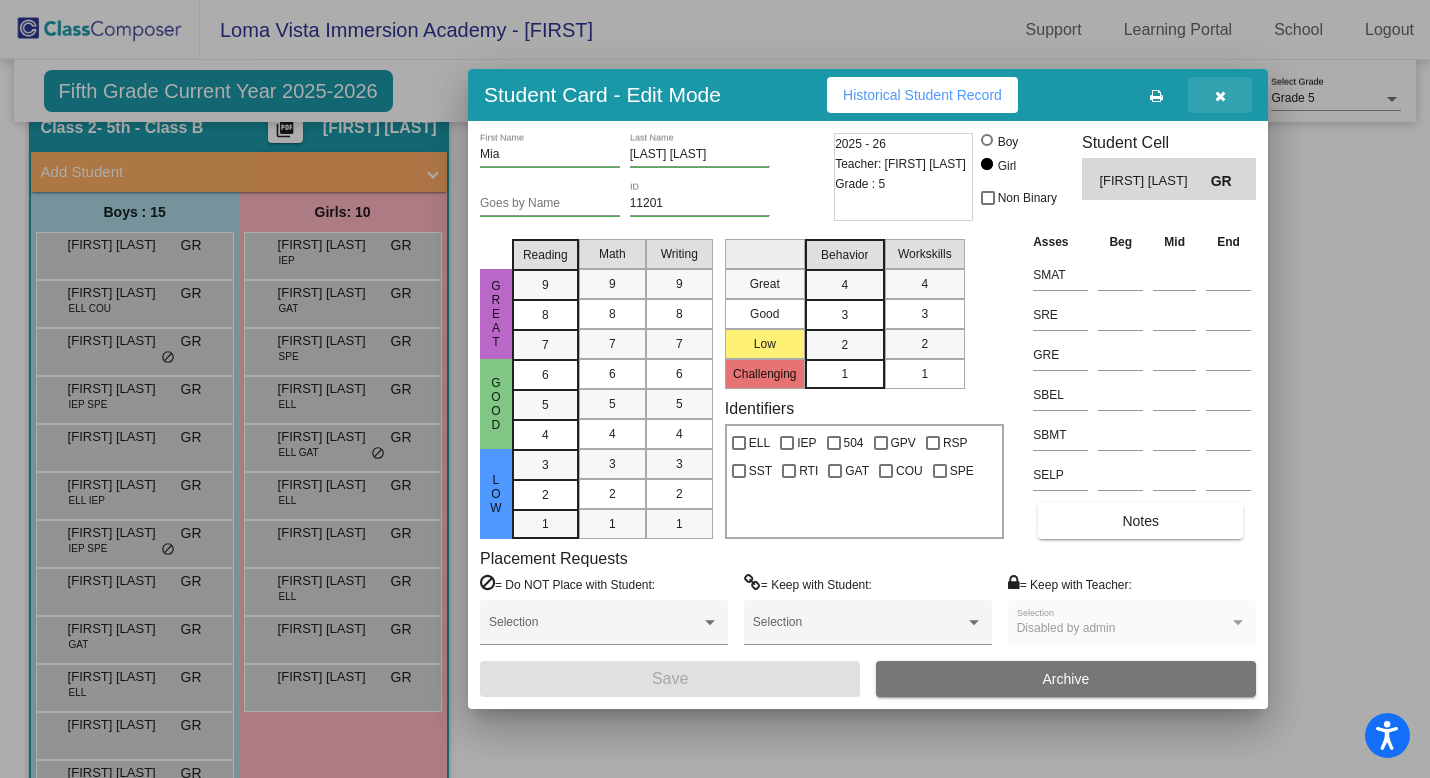 click at bounding box center [1220, 96] 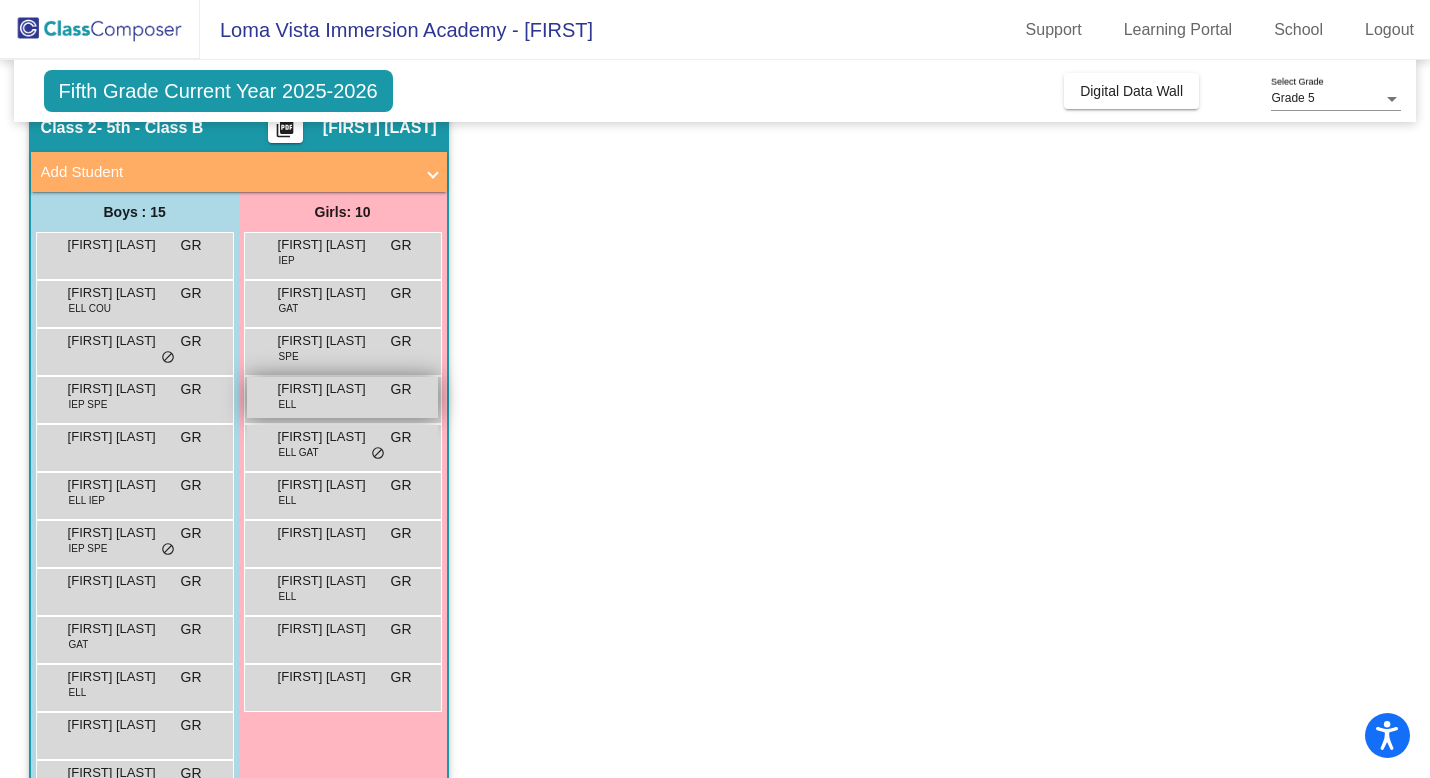 click on "[FIRST] [LAST] ELL GR lock do_not_disturb_alt" at bounding box center (342, 397) 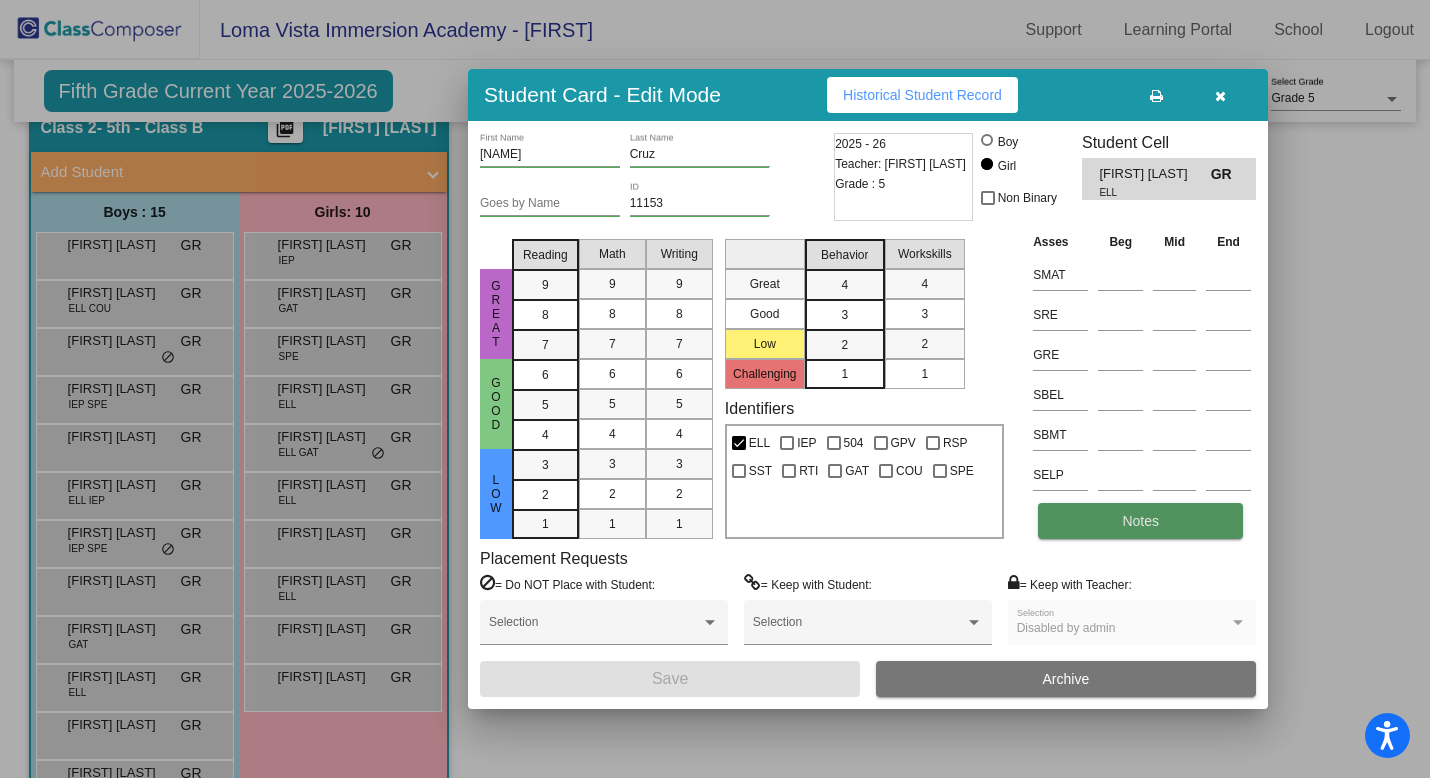 click on "Notes" at bounding box center [1140, 521] 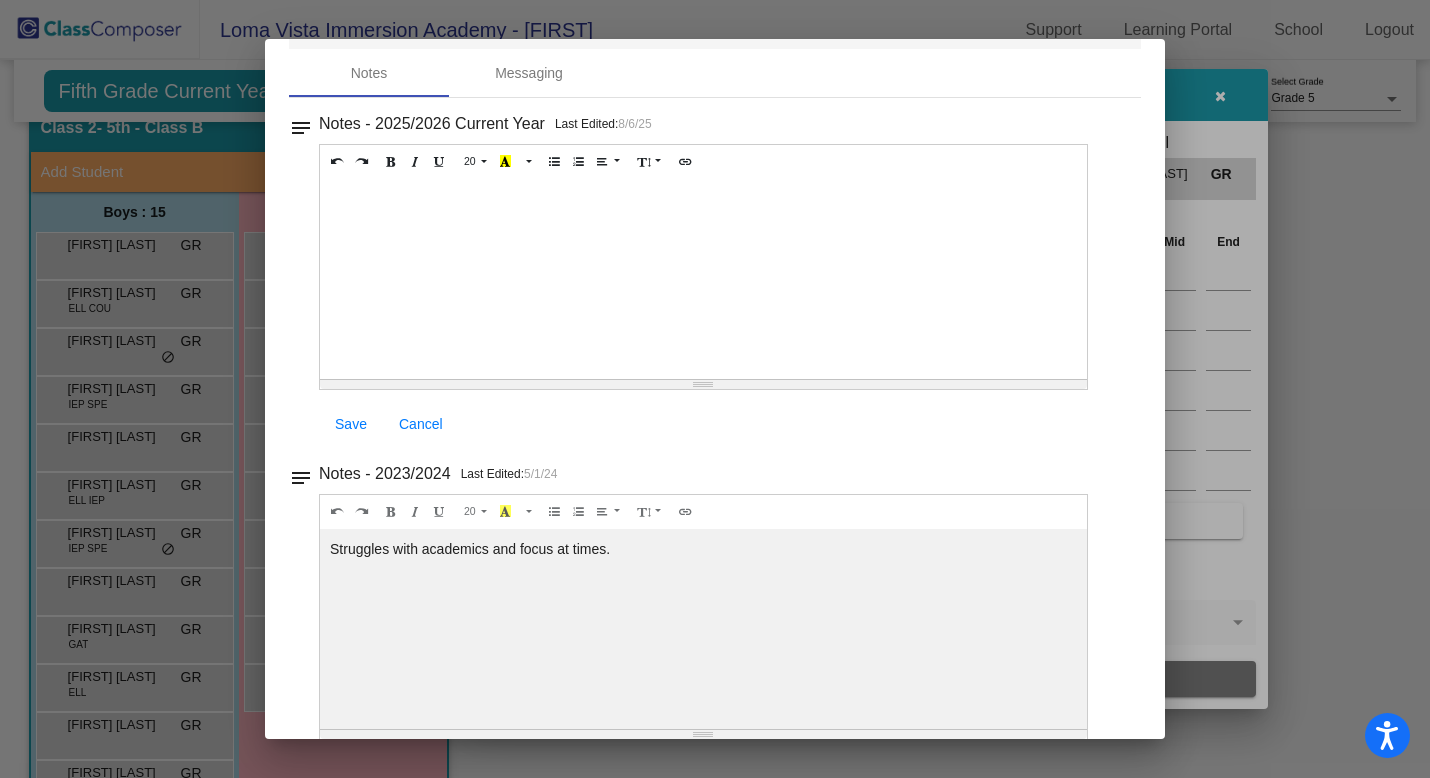 scroll, scrollTop: 79, scrollLeft: 0, axis: vertical 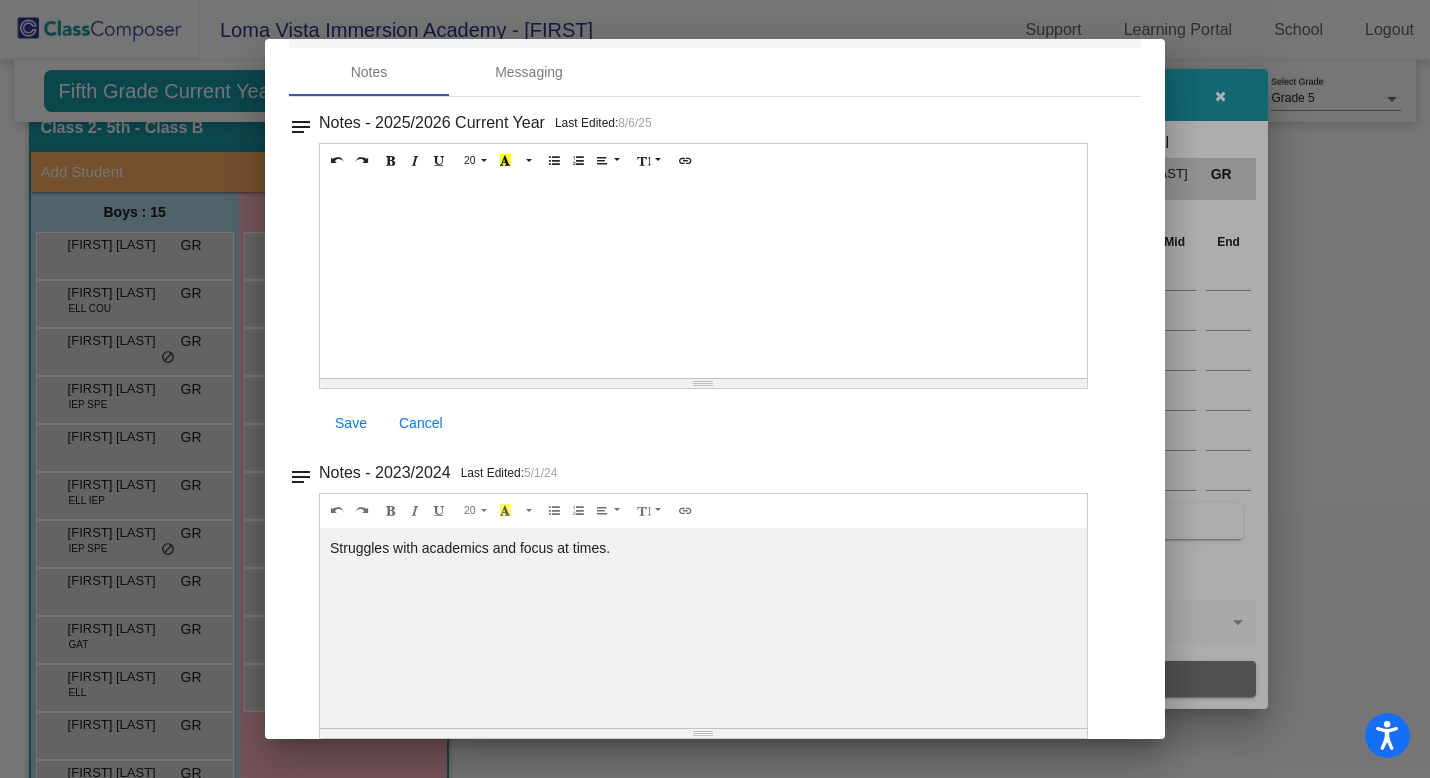 click at bounding box center (715, 389) 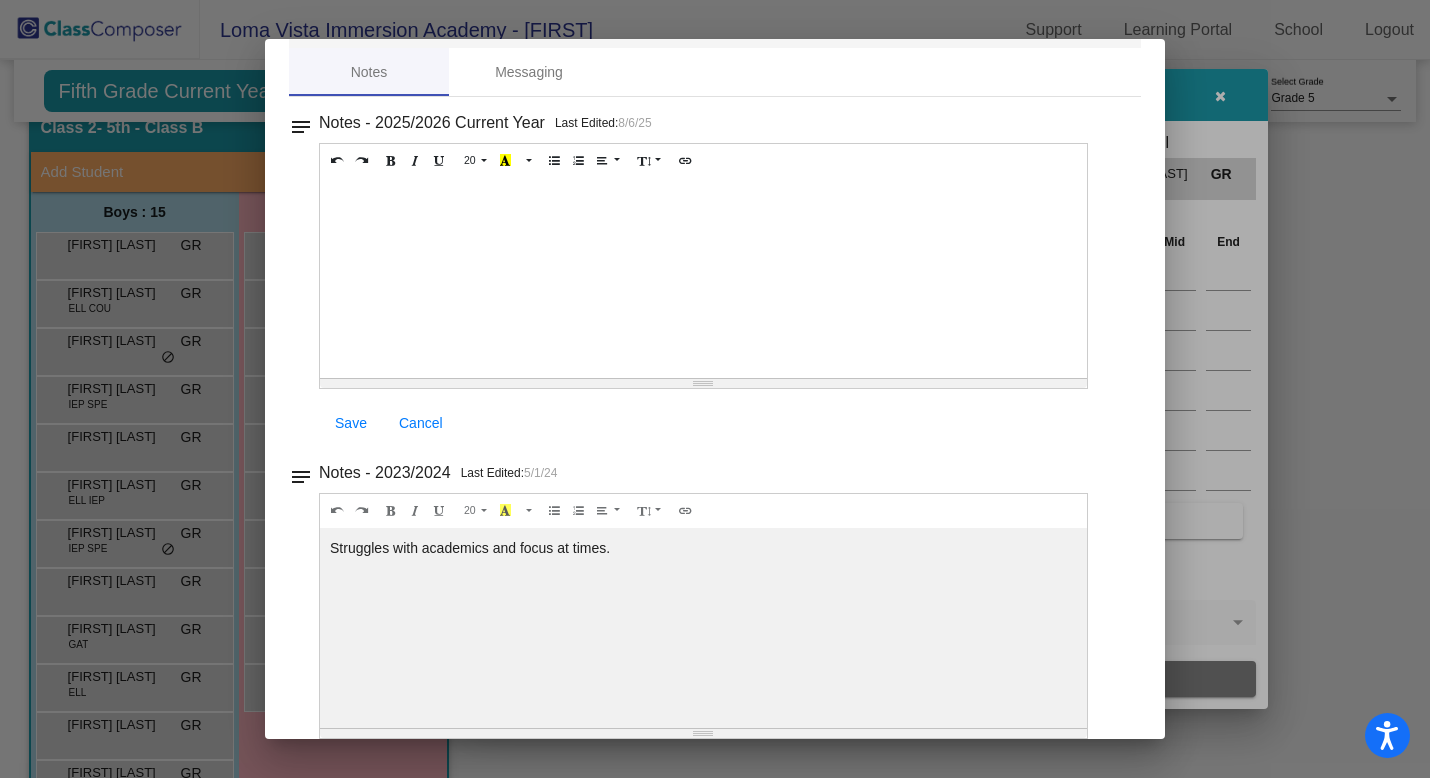 click at bounding box center (715, 389) 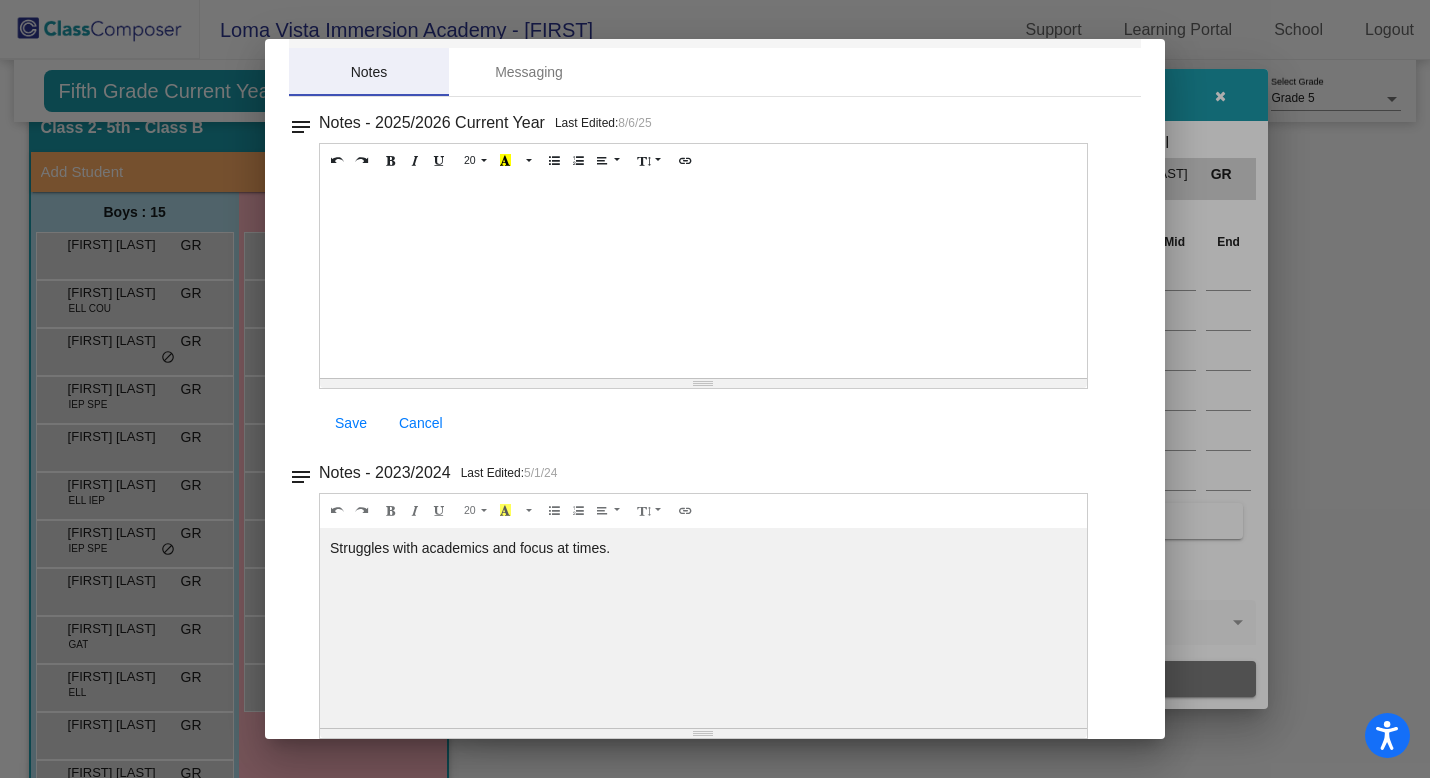 scroll, scrollTop: 0, scrollLeft: 0, axis: both 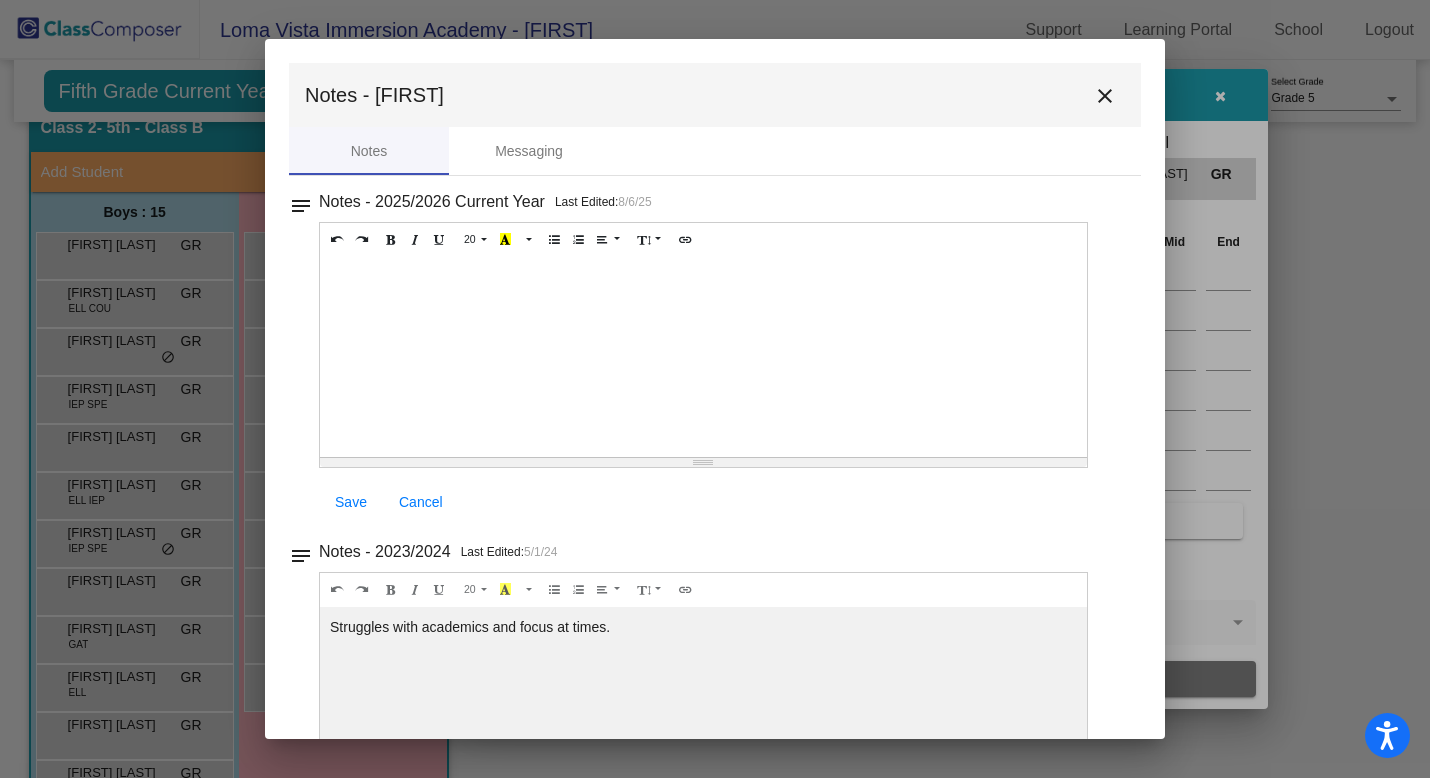click on "close" at bounding box center [1105, 96] 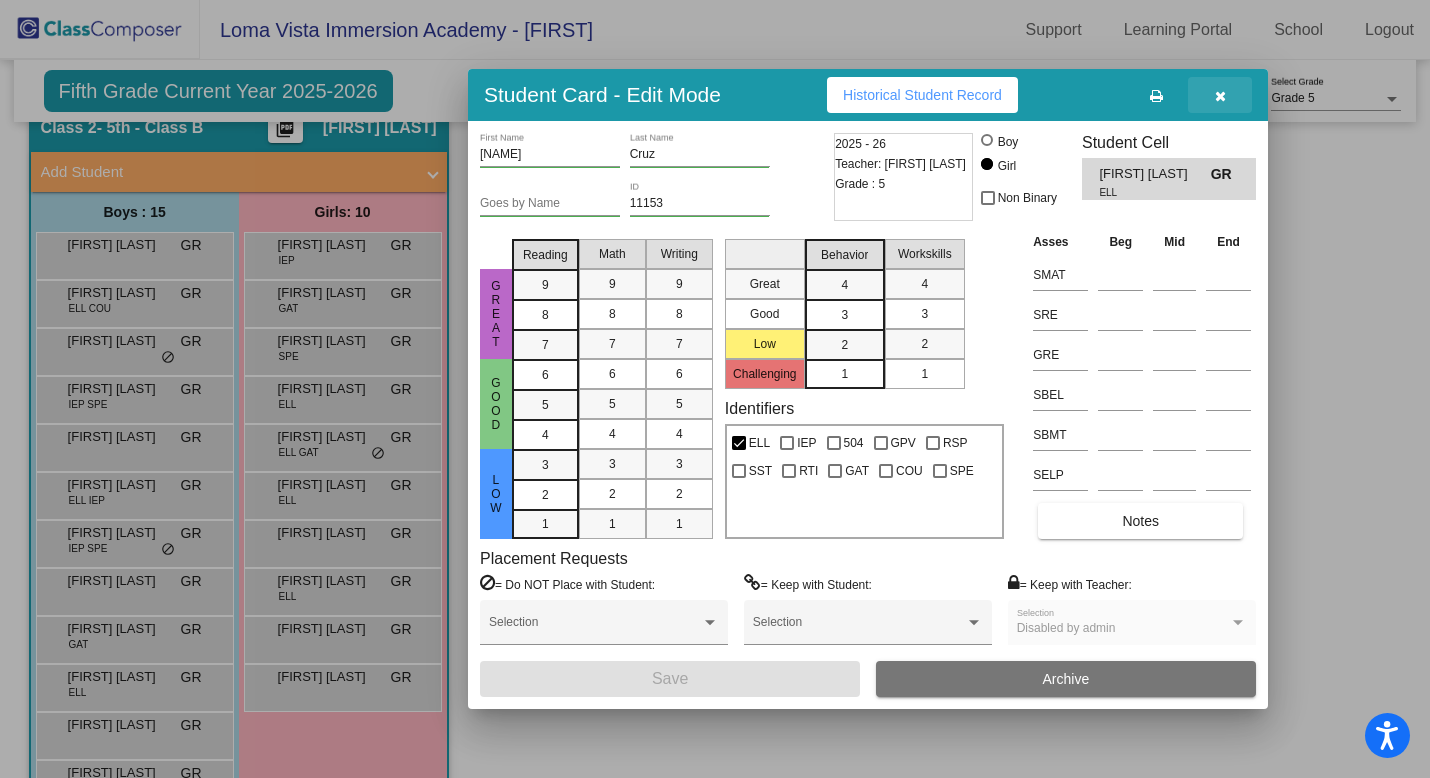 click at bounding box center [1220, 96] 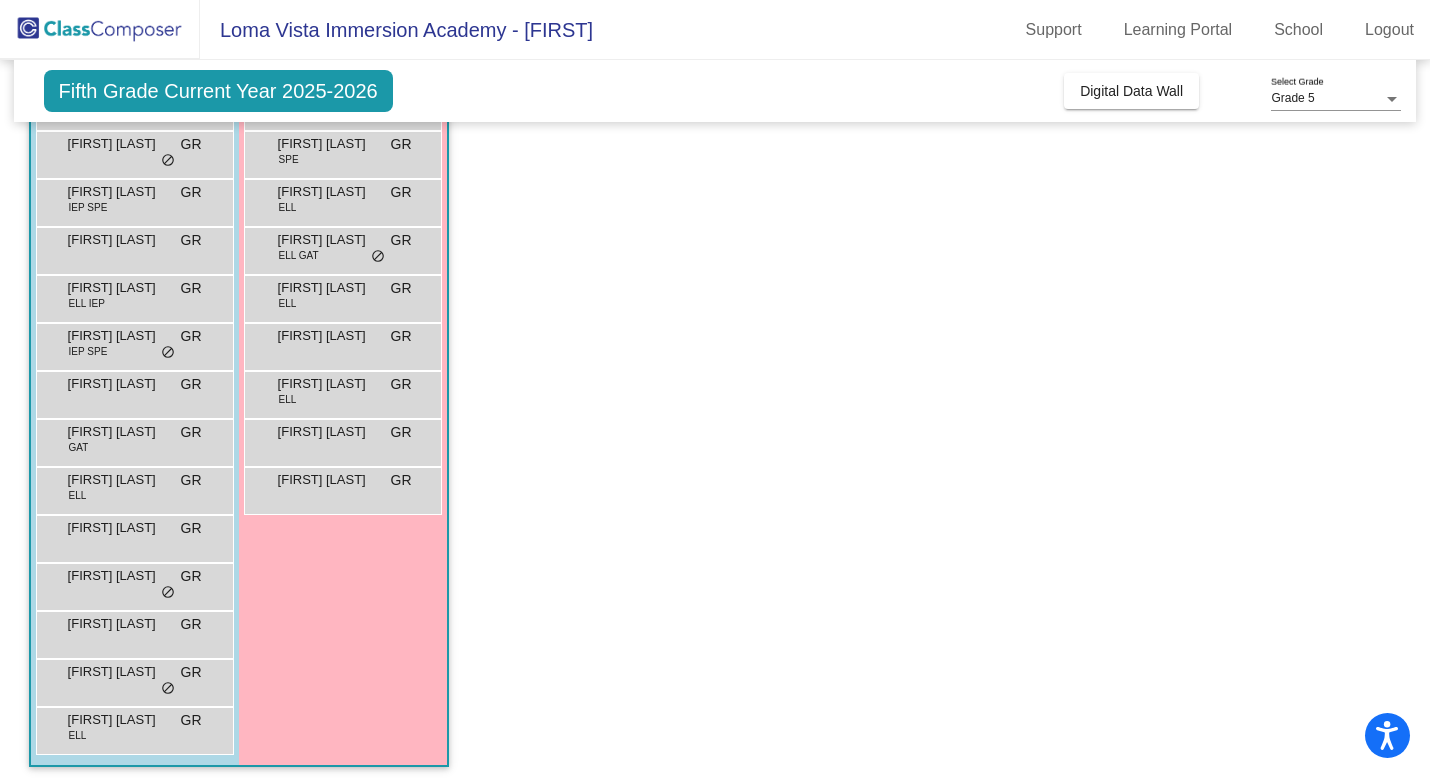 scroll, scrollTop: 294, scrollLeft: 0, axis: vertical 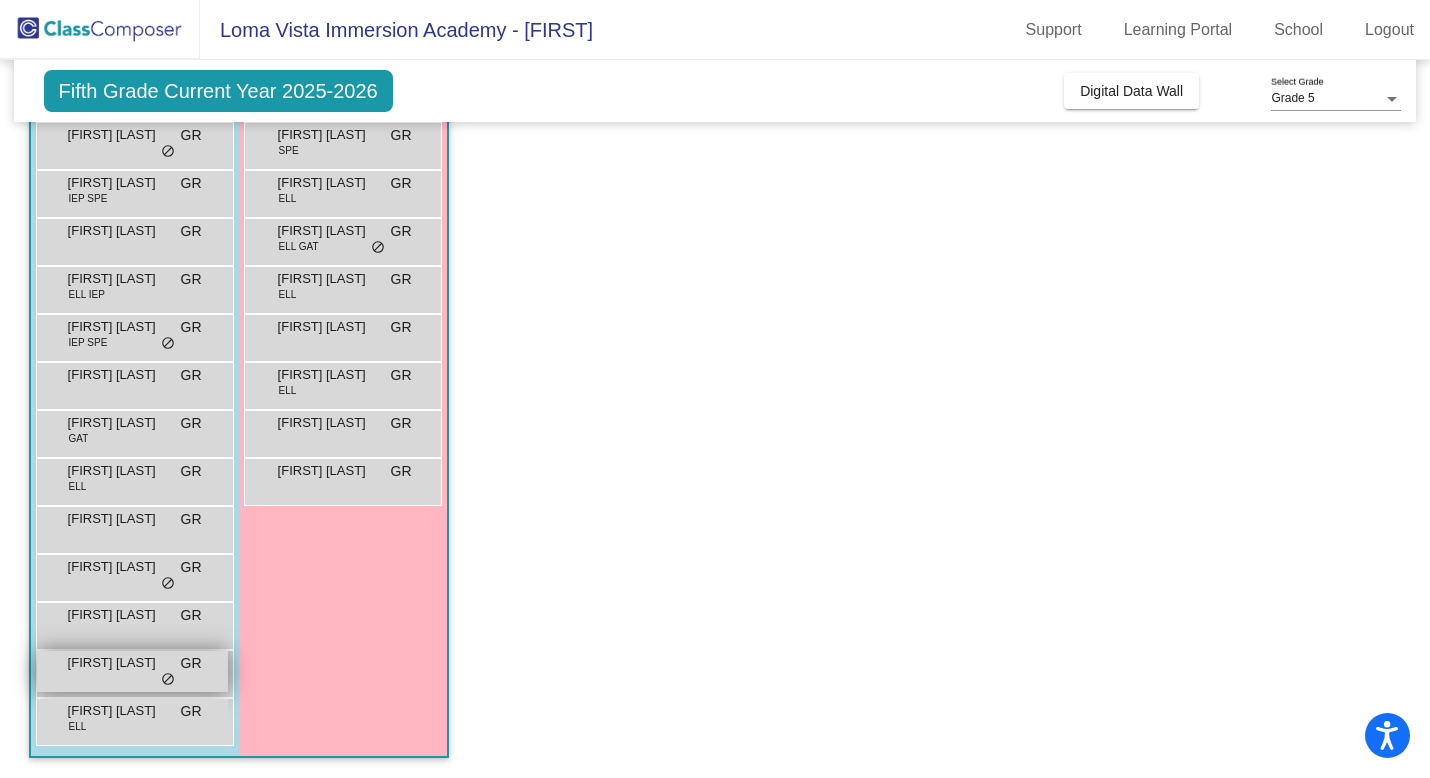 click on "[FIRST] [LAST] GR lock do_not_disturb_alt" at bounding box center (132, 671) 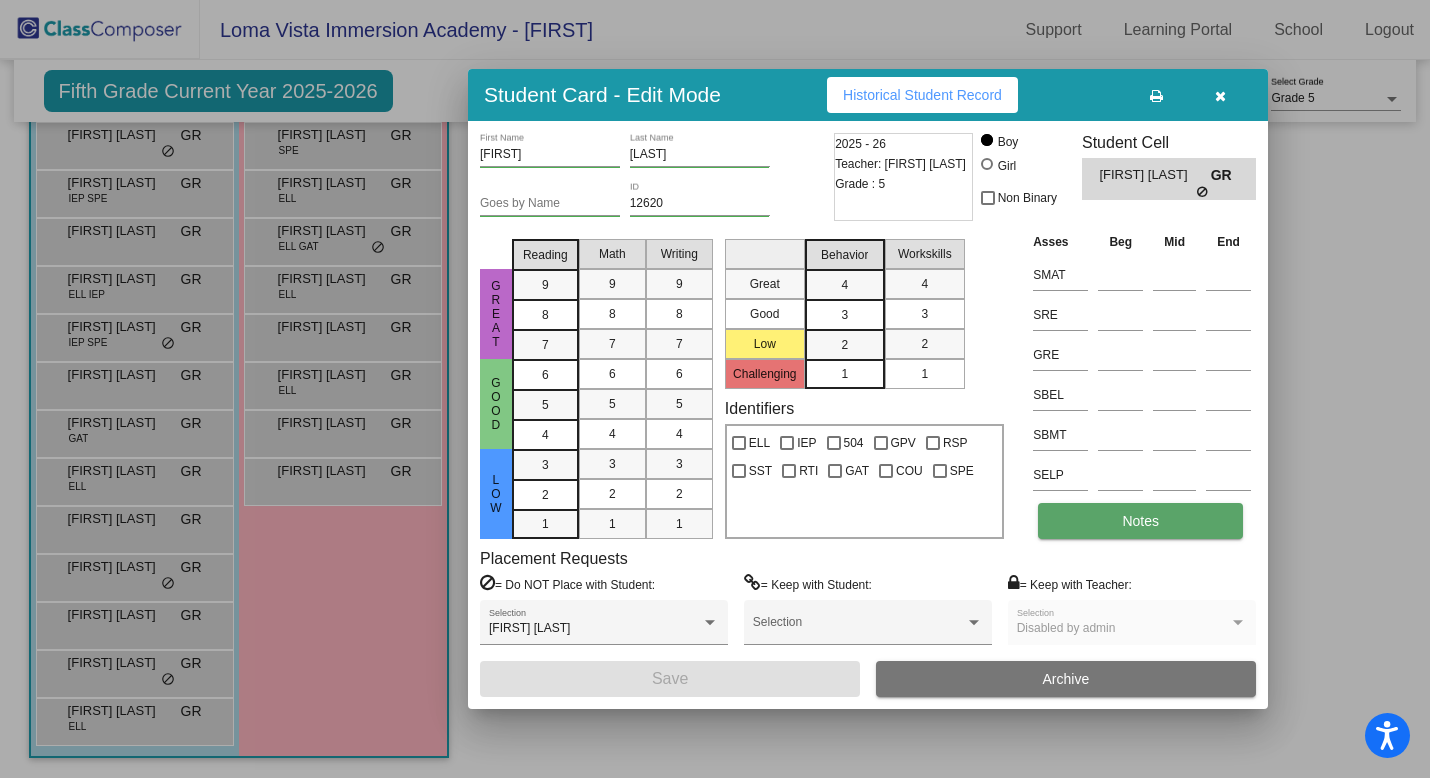 click on "Notes" at bounding box center (1140, 521) 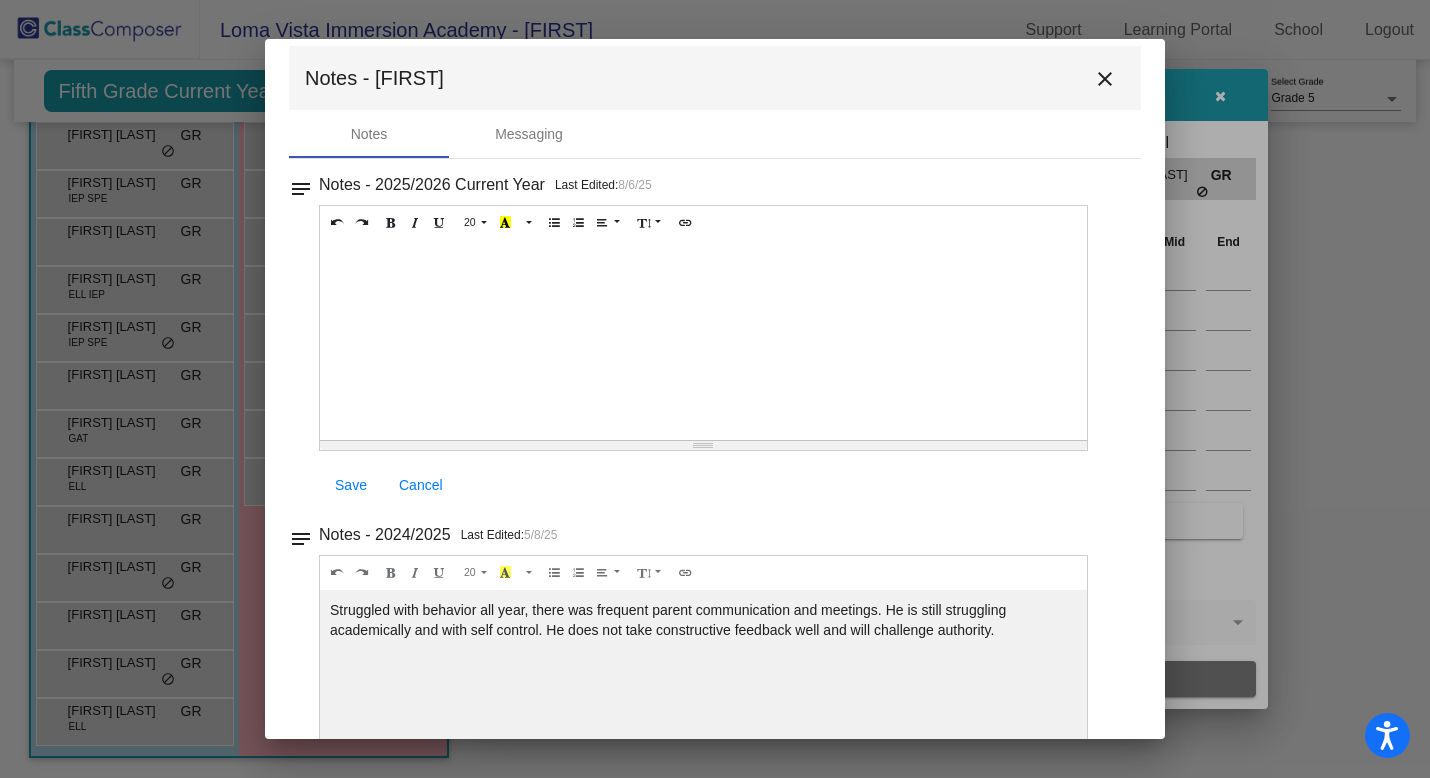 scroll, scrollTop: 0, scrollLeft: 0, axis: both 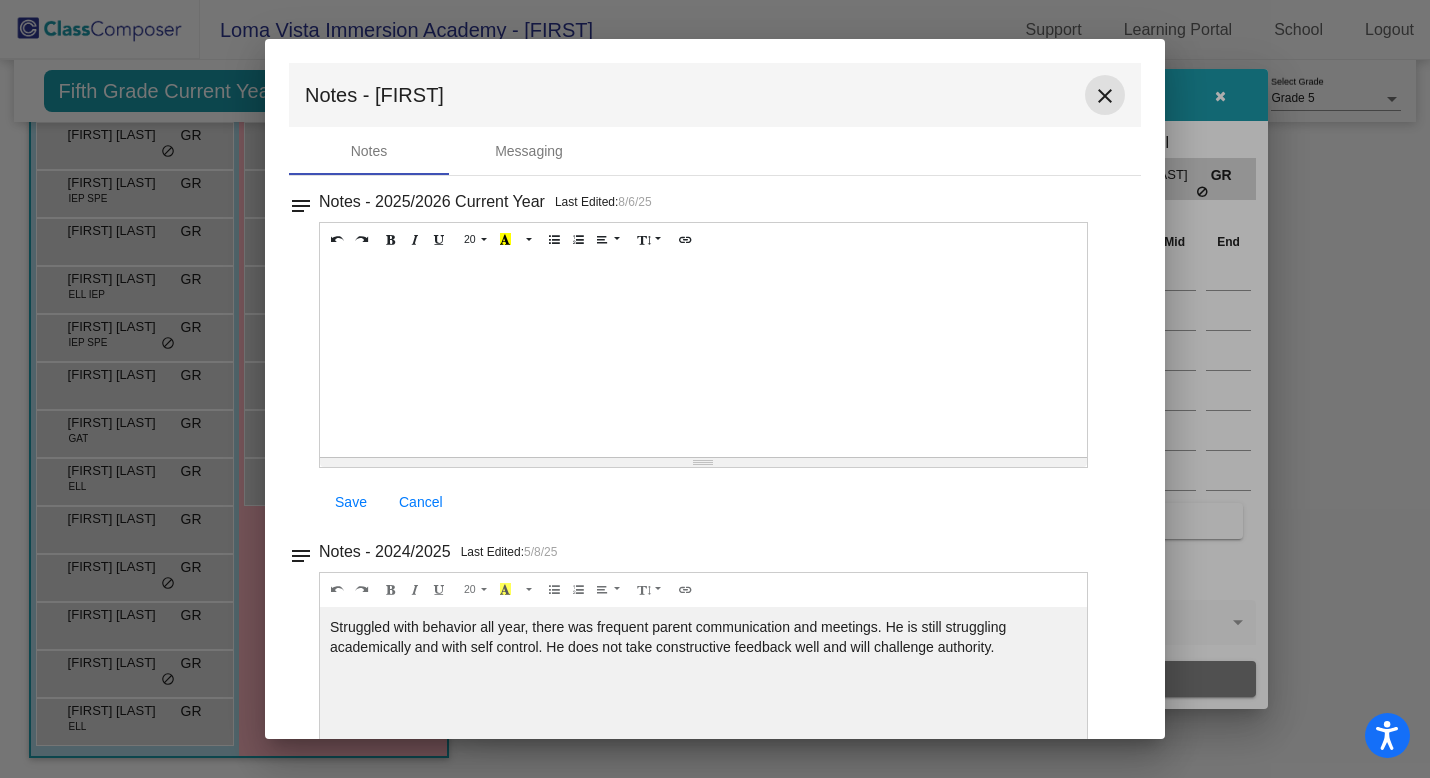 click on "close" at bounding box center (1105, 96) 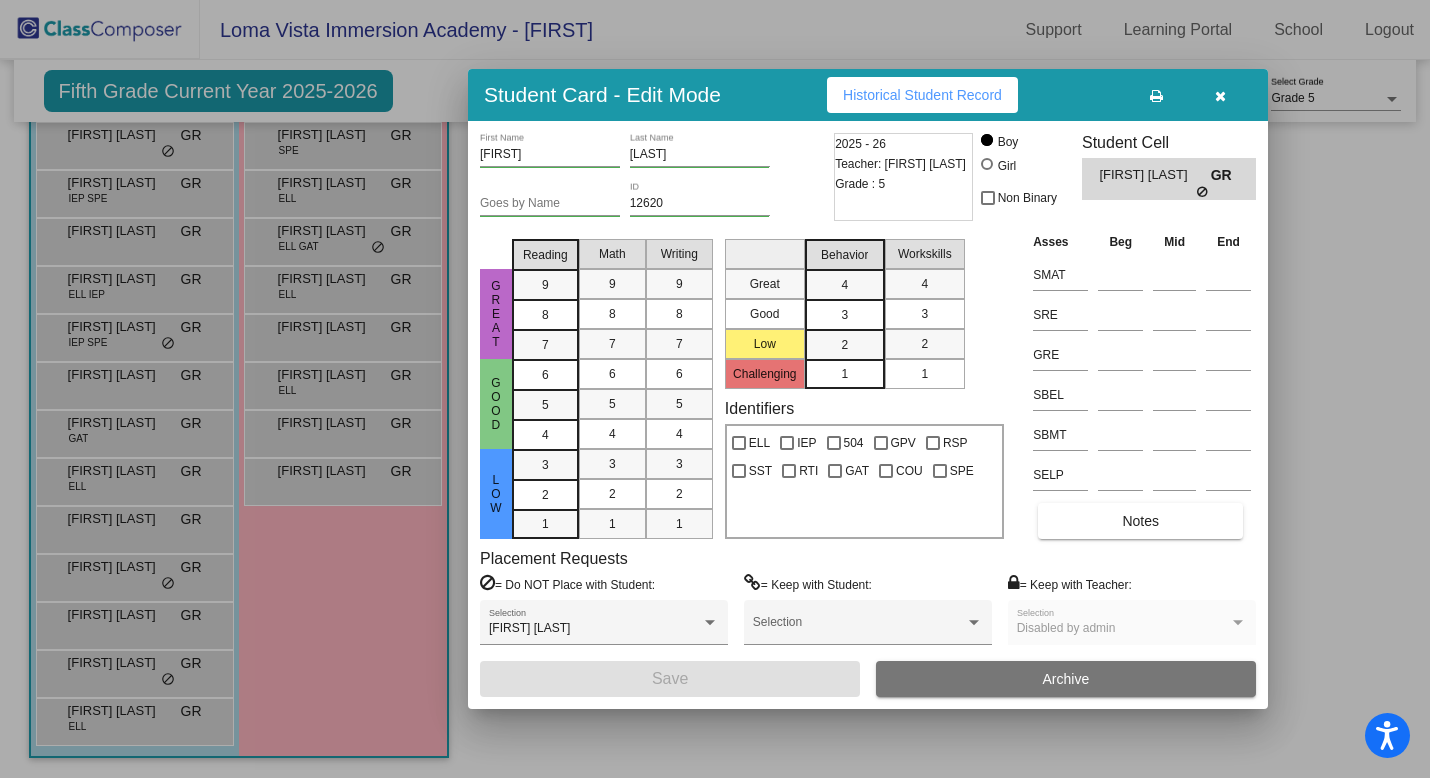 click at bounding box center [1220, 95] 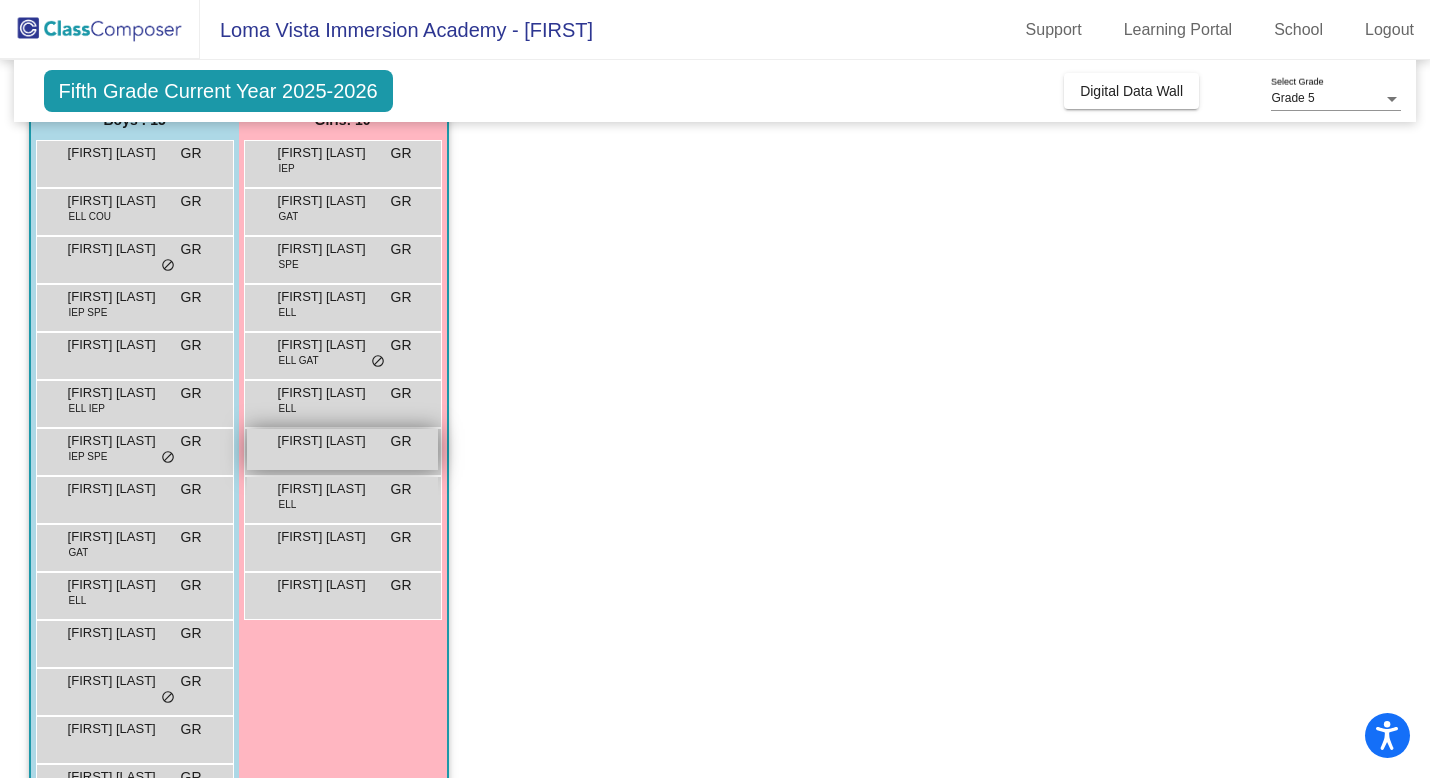 scroll, scrollTop: 294, scrollLeft: 0, axis: vertical 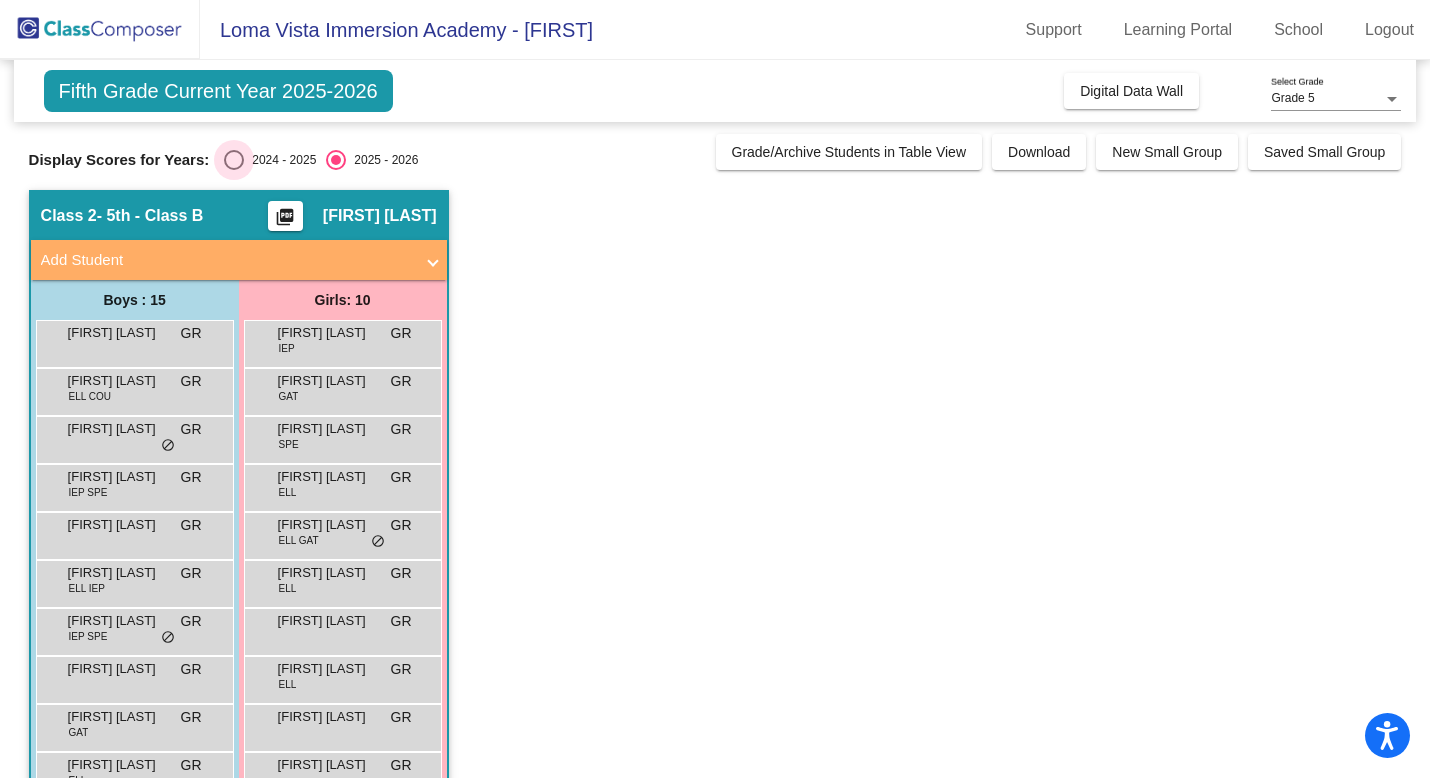 click on "2024 - 2025" at bounding box center [280, 160] 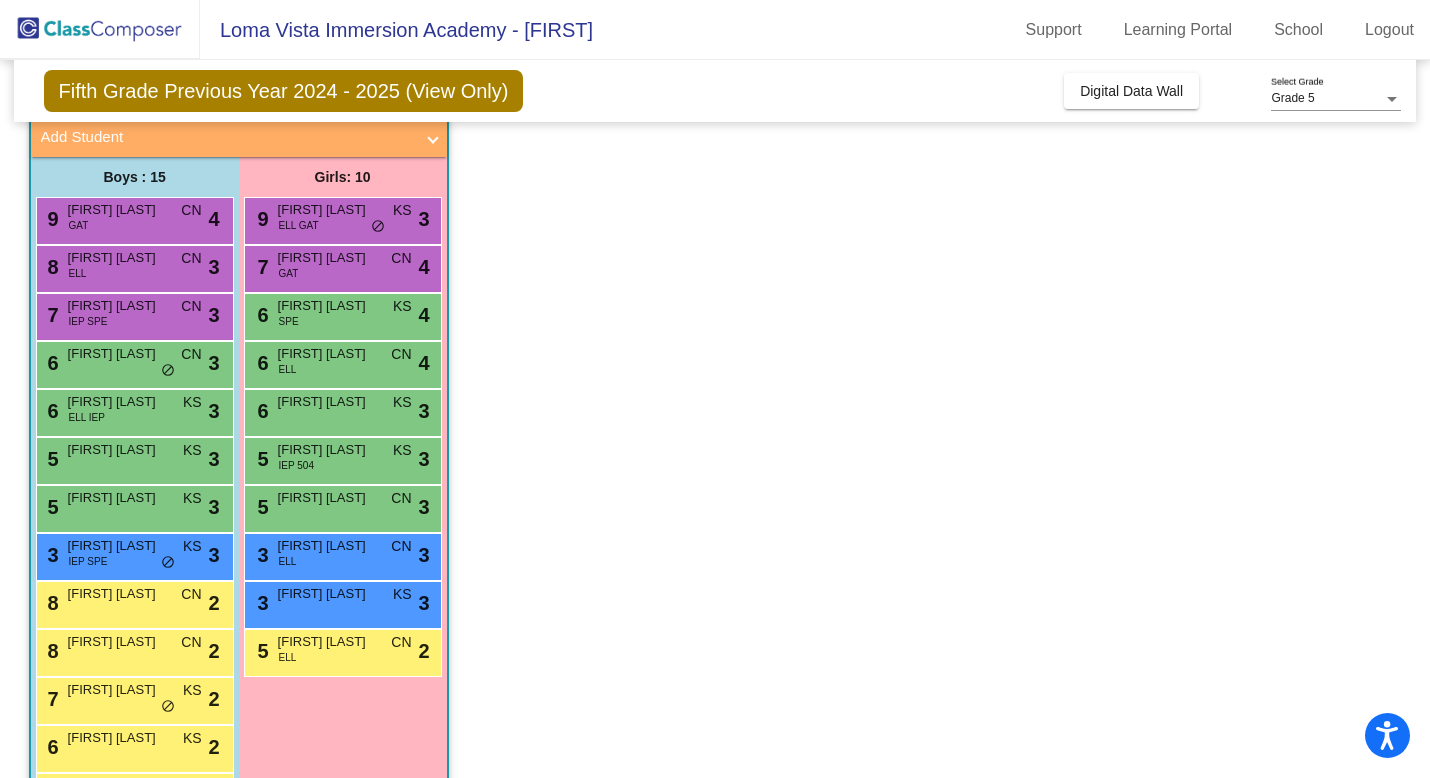 scroll, scrollTop: 0, scrollLeft: 0, axis: both 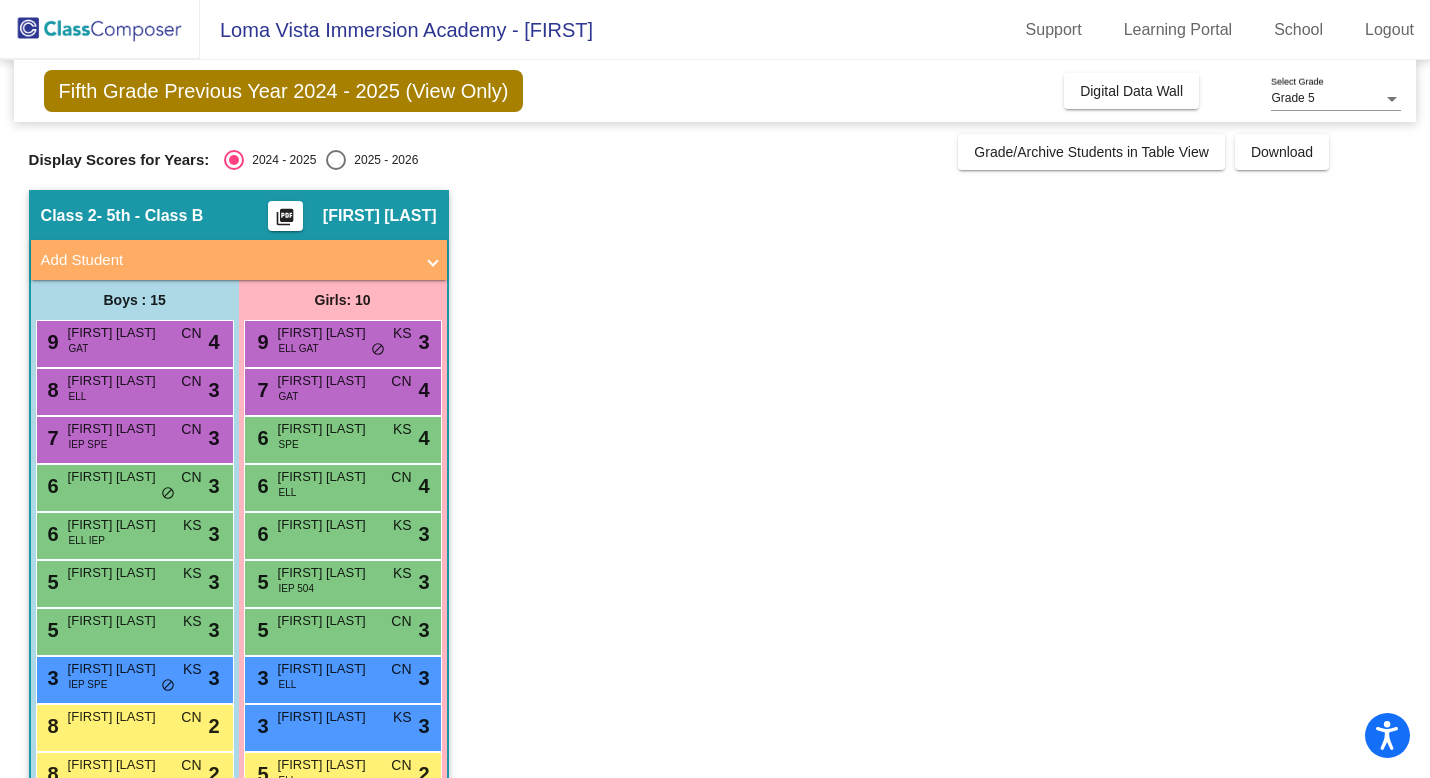 click at bounding box center [336, 160] 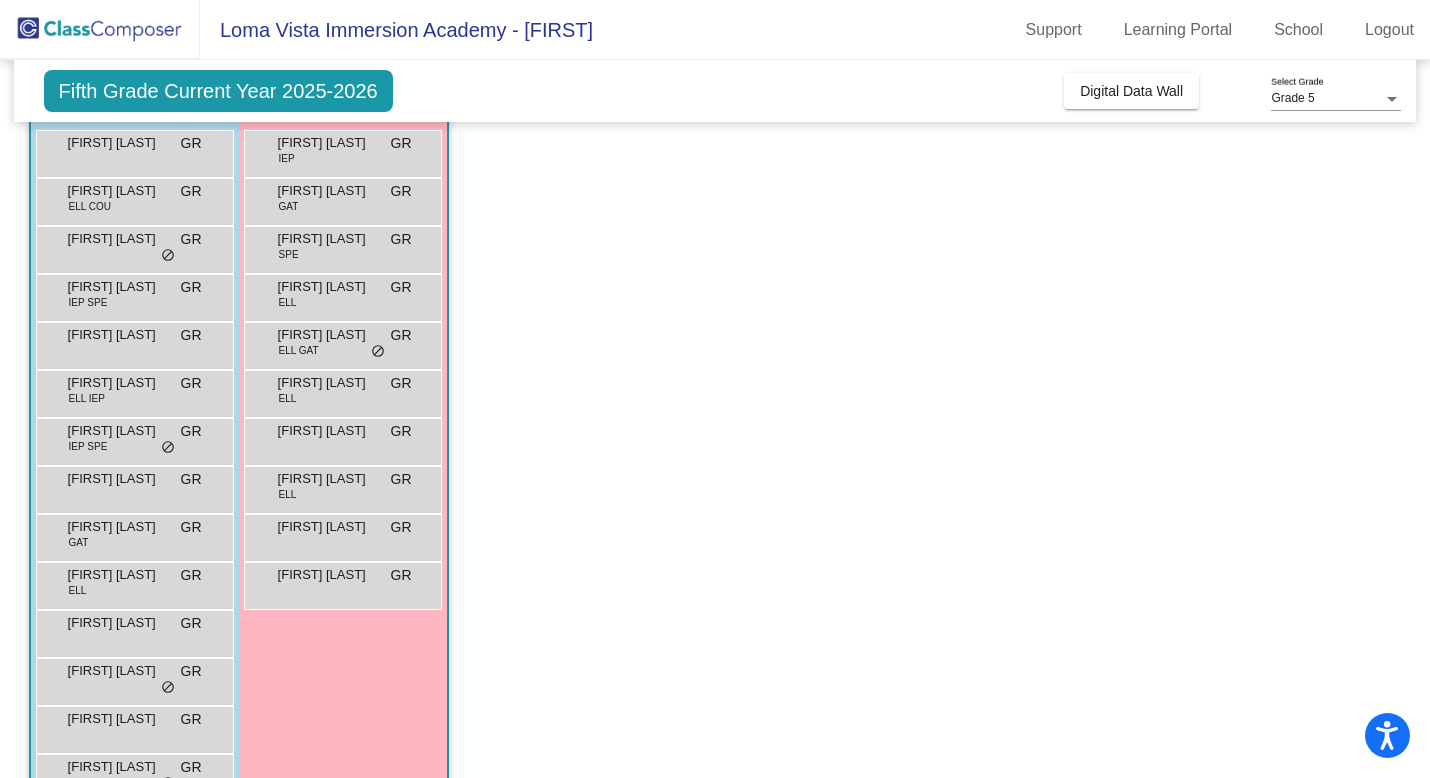 scroll, scrollTop: 0, scrollLeft: 0, axis: both 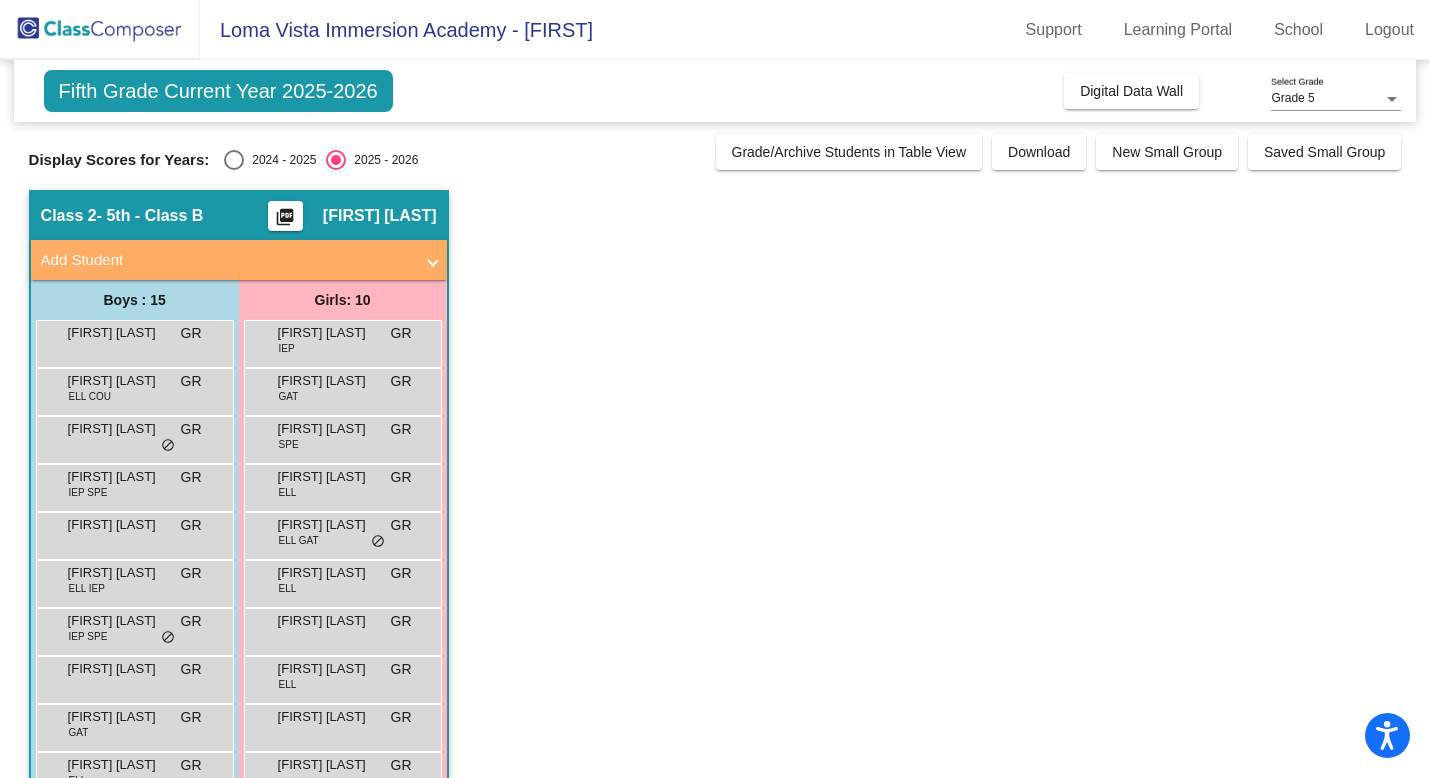 click on "Class 2 - 5th - Class B picture_as_pdf [FIRST] [LAST] Add Student First Name Last Name Student Id (Recommended) Boy Girl Non Binary Add Close Boys : 15 [FIRST] [LAST] GR lock do_not_disturb_alt [FIRST] [LAST] ELL COU GR lock do_not_disturb_alt [FIRST] [LAST] GR lock do_not_disturb_alt [FIRST] [LAST] IEP SPE GR lock do_not_disturb_alt [FIRST] [LAST] GR lock do_not_disturb_alt [FIRST] [LAST] ELL IEP GR lock do_not_disturb_alt [FIRST] [LAST] IEP SPE GR lock do_not_disturb_alt [FIRST] [LAST] GR lock do_not_disturb_alt [FIRST] [LAST] GAT GR lock do_not_disturb_alt [FIRST] [LAST] ELL GR lock do_not_disturb_alt [FIRST] [LAST] GR lock do_not_disturb_alt [FIRST] [LAST] GR lock do_not_disturb_alt [FIRST] [LAST] GR lock do_not_disturb_alt [FIRST] [LAST] GR lock do_not_disturb_alt [FIRST] [LAST] ELL GR lock do_not_disturb_alt Girls: 10 [FIRST] [LAST] IEP GR lock do_not_disturb_alt [FIRST] [LAST] GAT GR lock do_not_disturb_alt [FIRST] [LAST] SPE GR lock do_not_disturb_alt ELL GR GR" 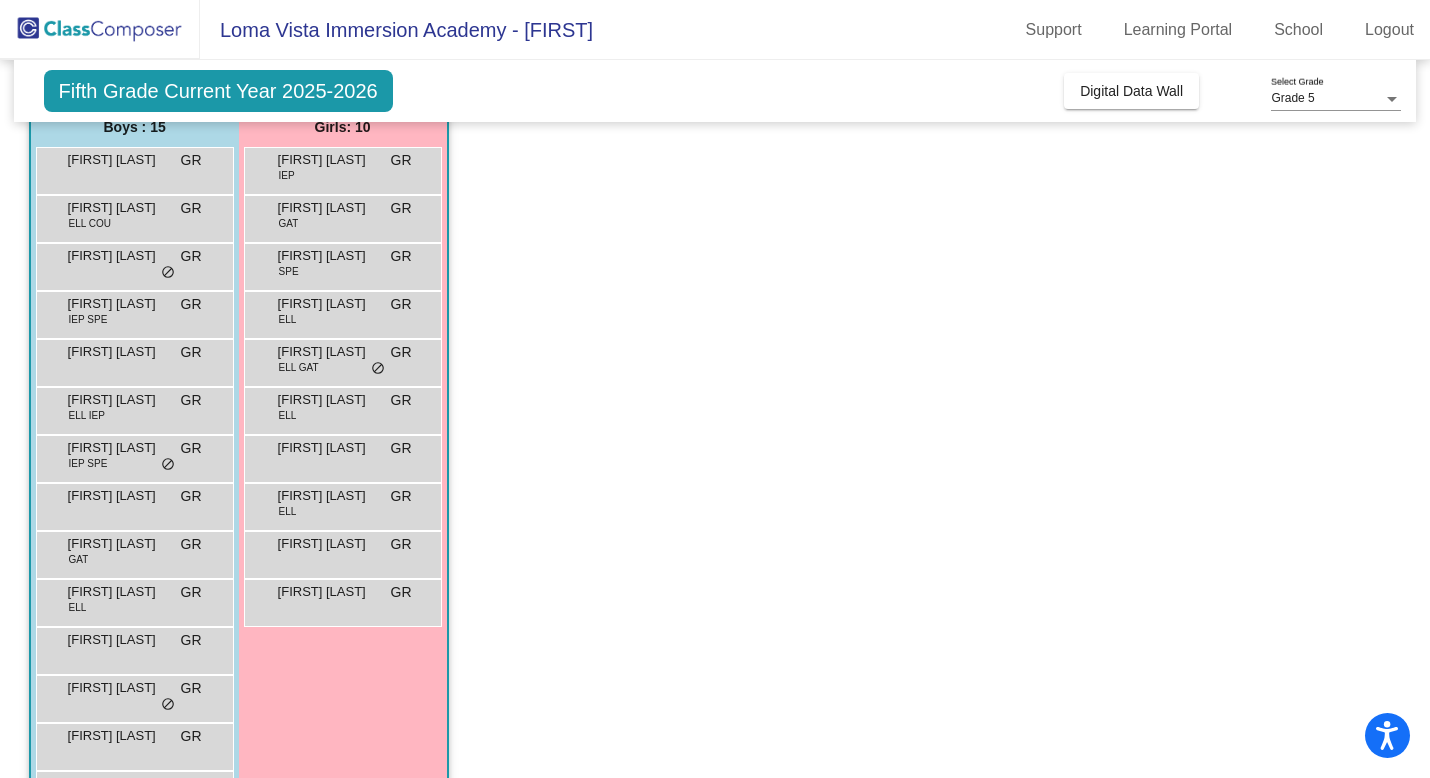 scroll, scrollTop: 191, scrollLeft: 0, axis: vertical 